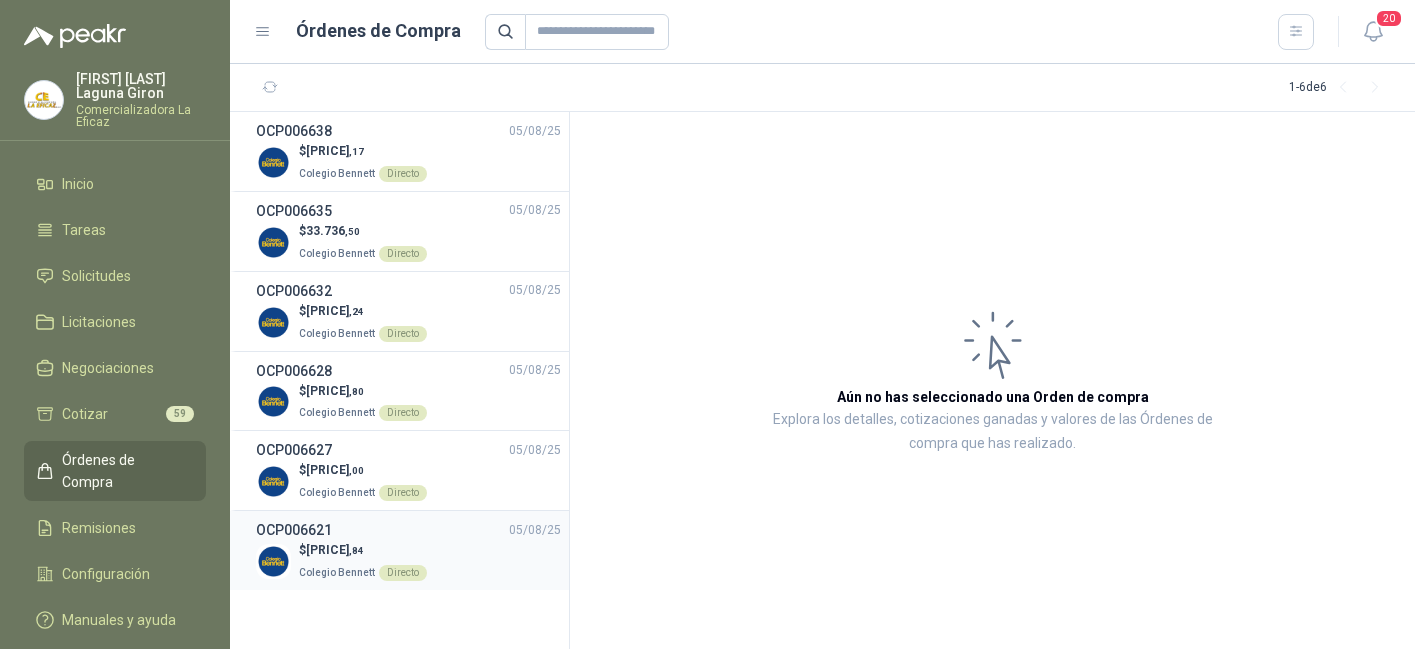scroll, scrollTop: 0, scrollLeft: 0, axis: both 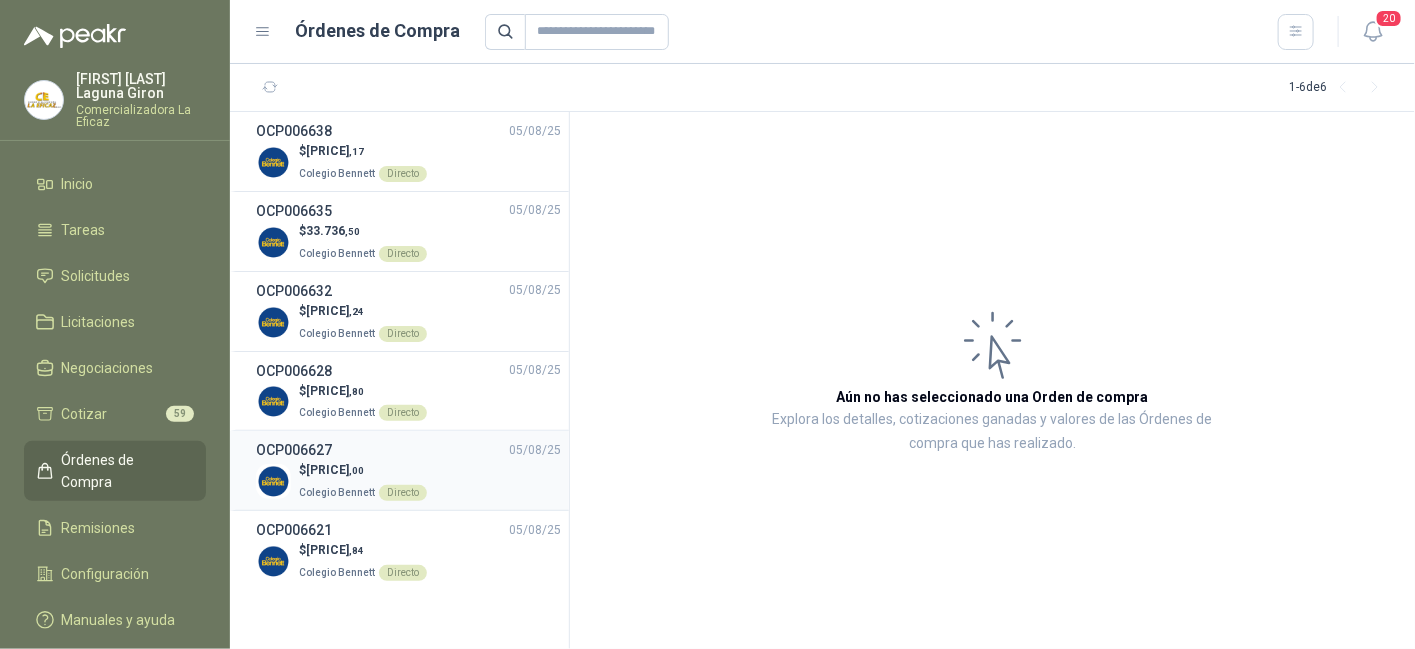 click on "[PRICE] ,00" at bounding box center (335, 470) 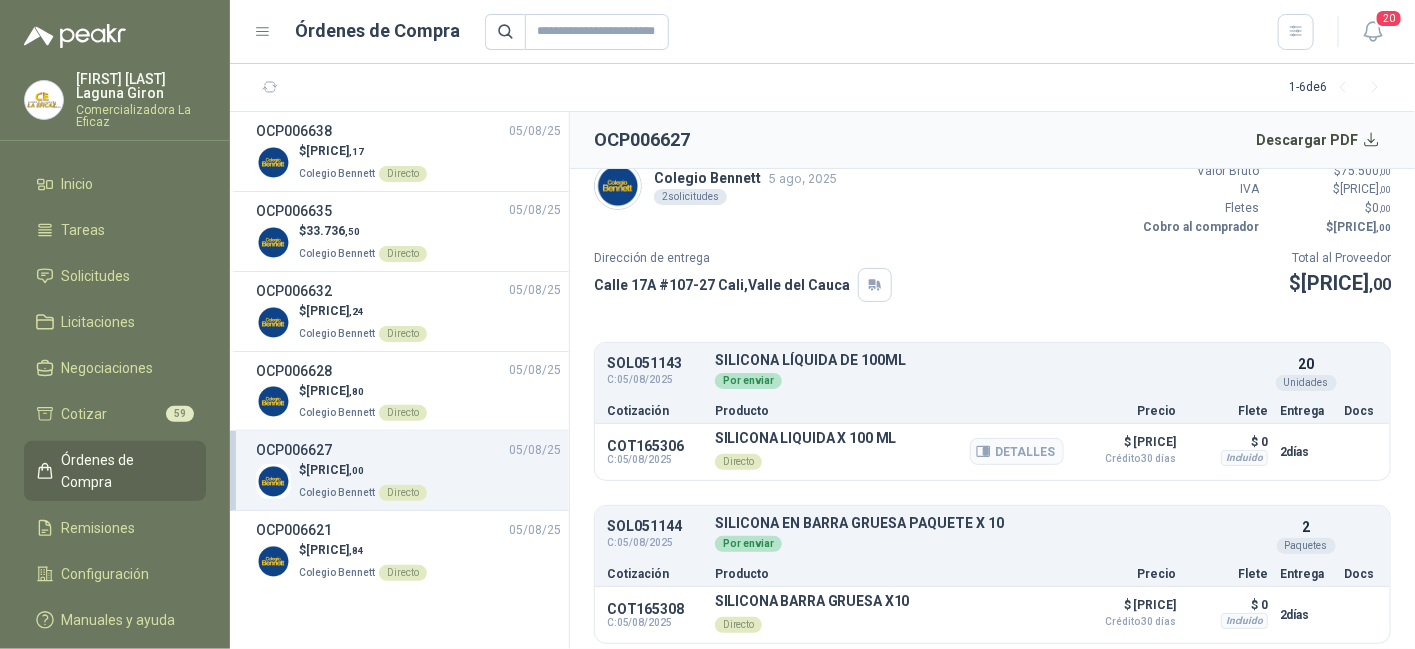 scroll, scrollTop: 24, scrollLeft: 0, axis: vertical 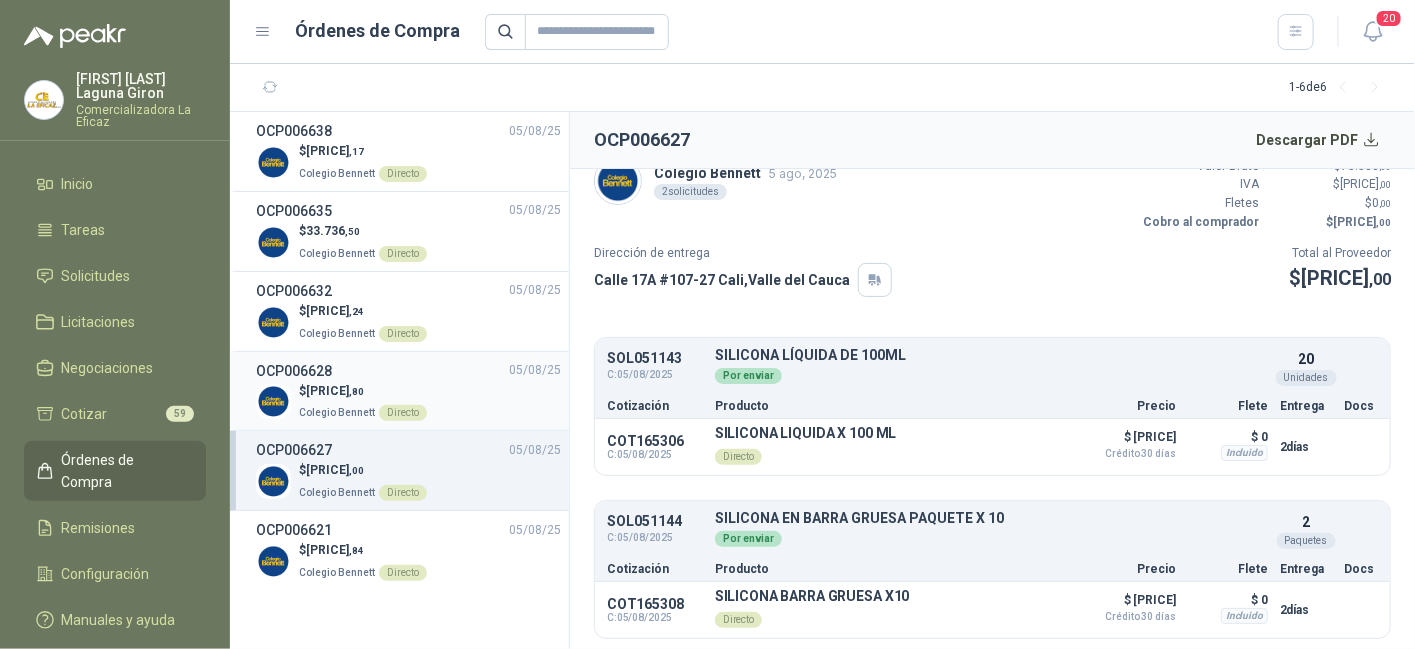 click on "[PRICE] ,80" at bounding box center (335, 391) 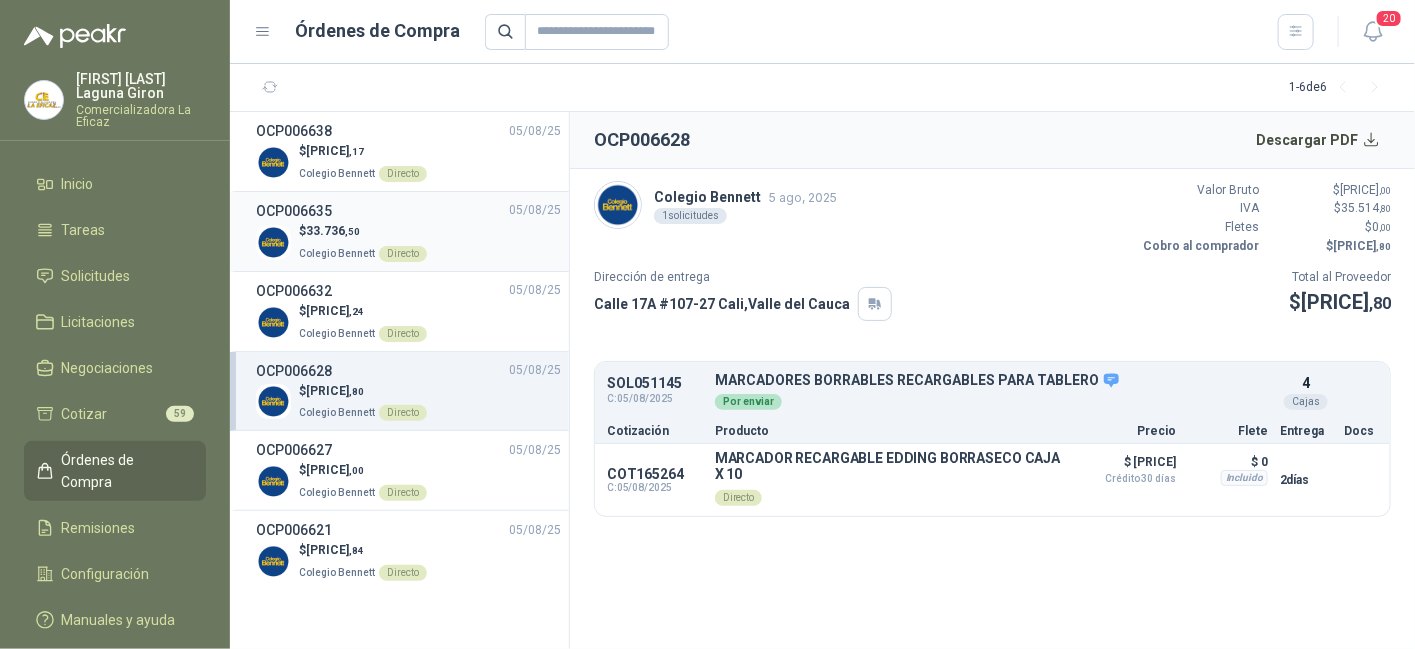 click on "[ORGANIZATION] Directo" at bounding box center [363, 252] 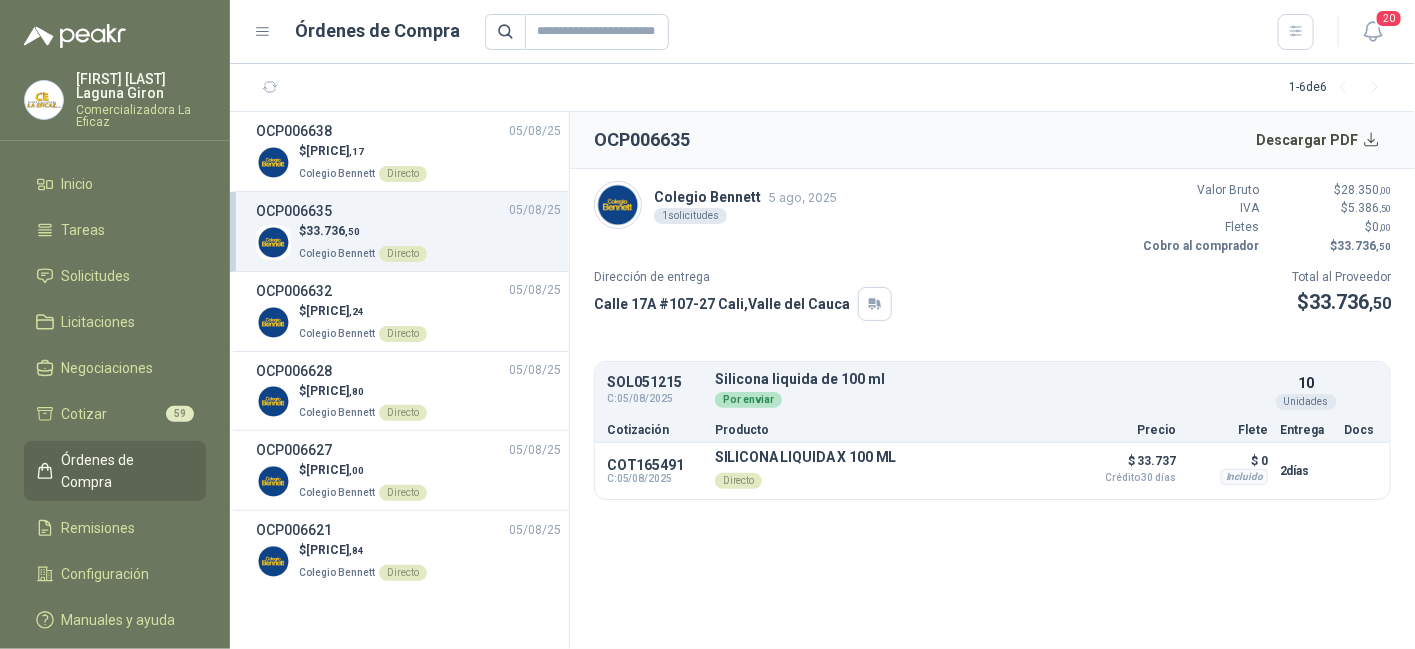 click on "[PRICE] ,50" at bounding box center (333, 231) 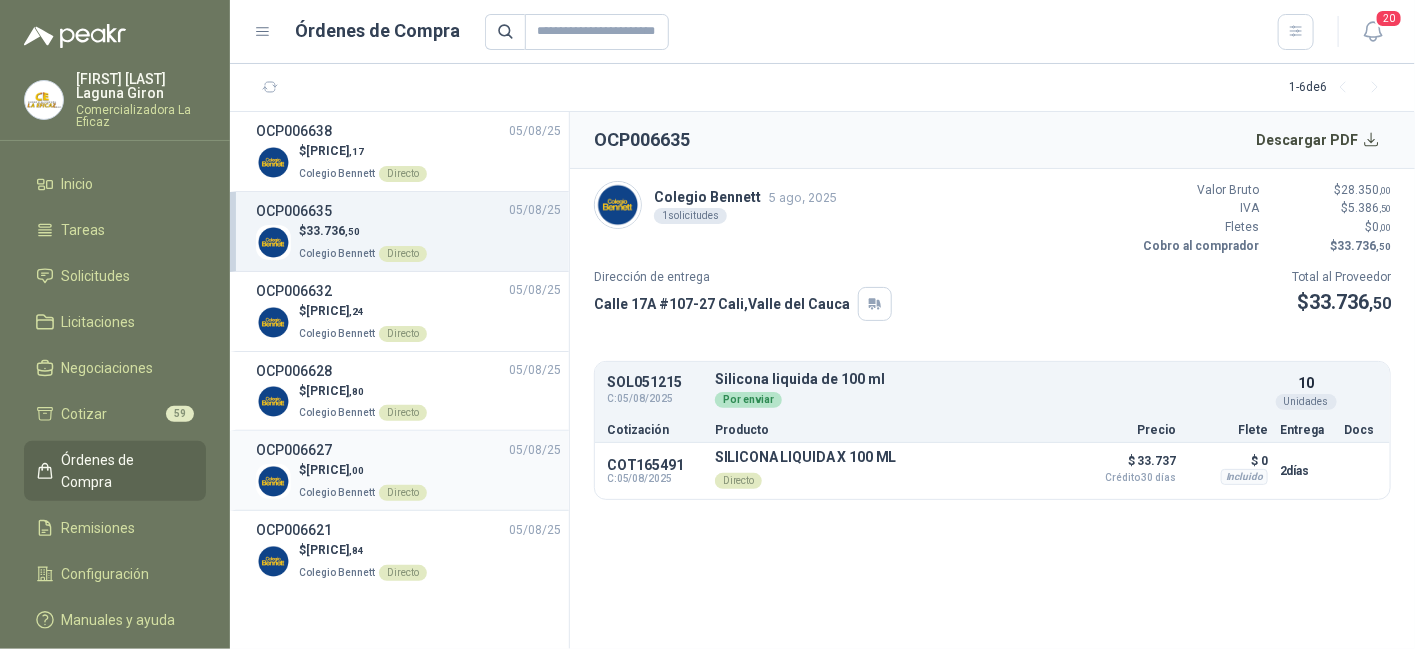 click on "[ORGANIZATION] Directo" at bounding box center [363, 491] 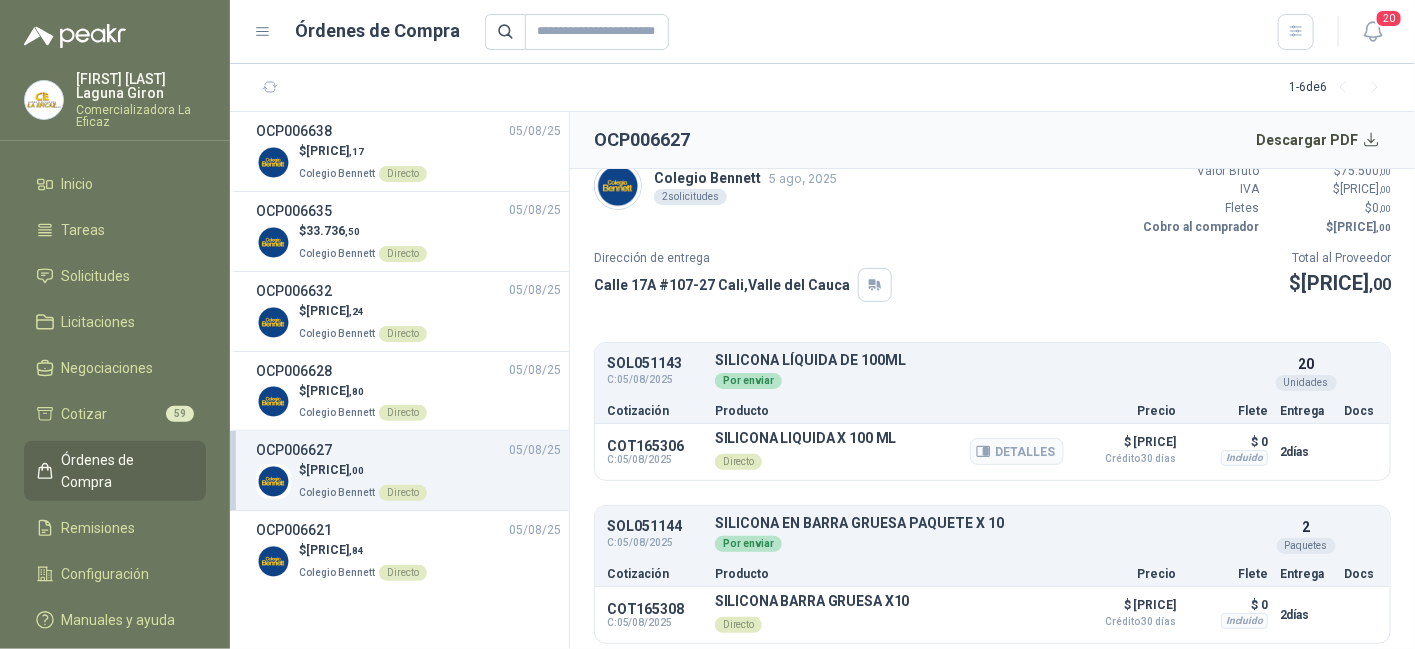 scroll, scrollTop: 24, scrollLeft: 0, axis: vertical 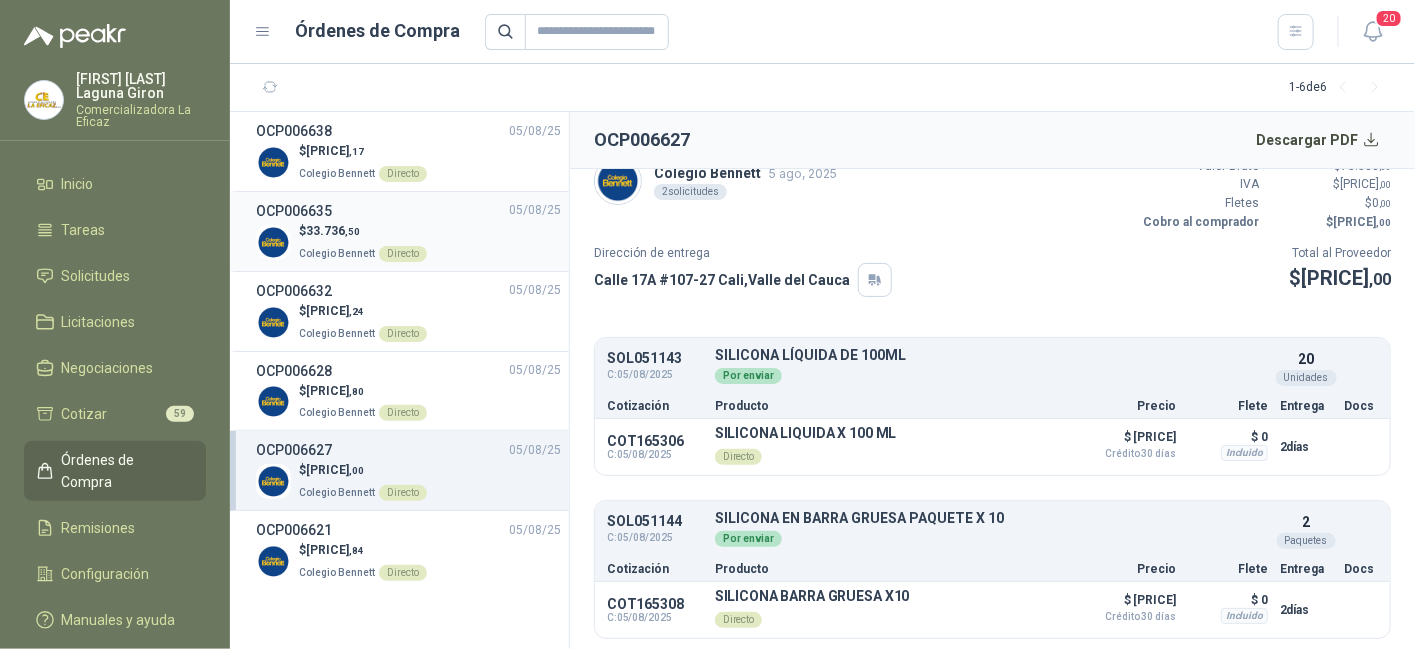 click on "[PRICE] ,50" at bounding box center [333, 231] 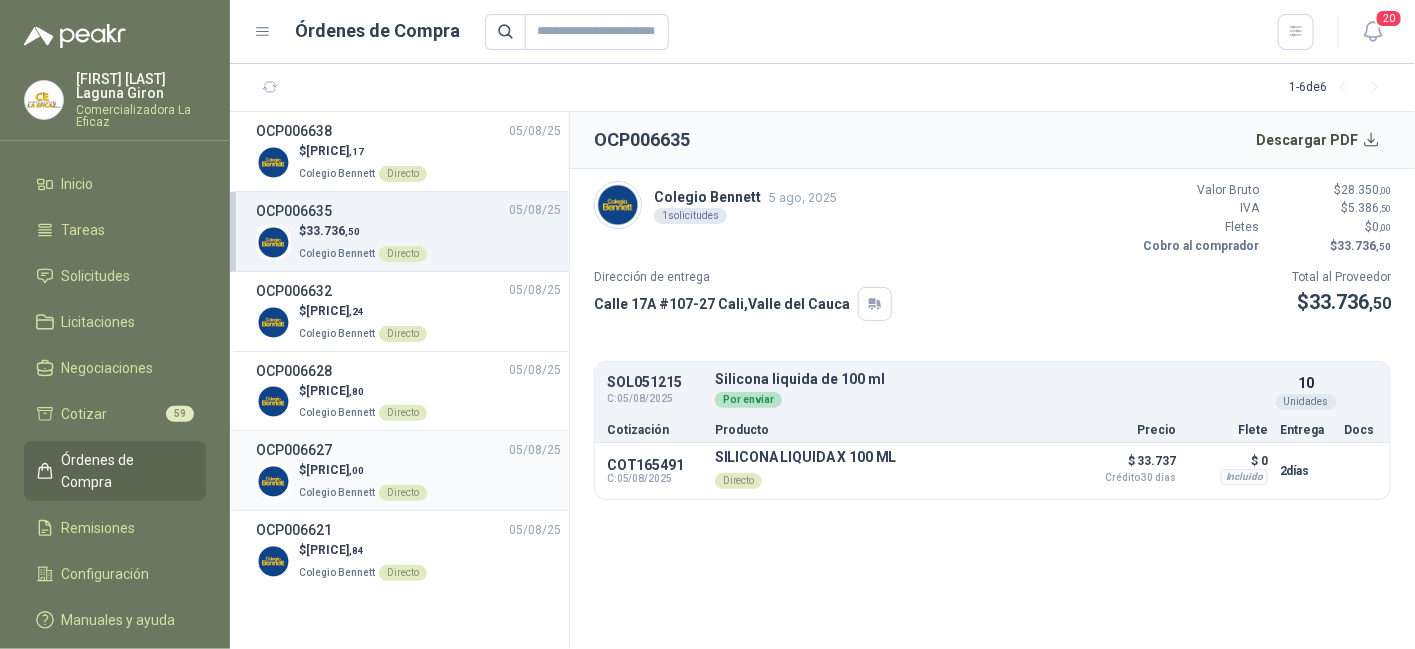 click on ",00" at bounding box center [356, 470] 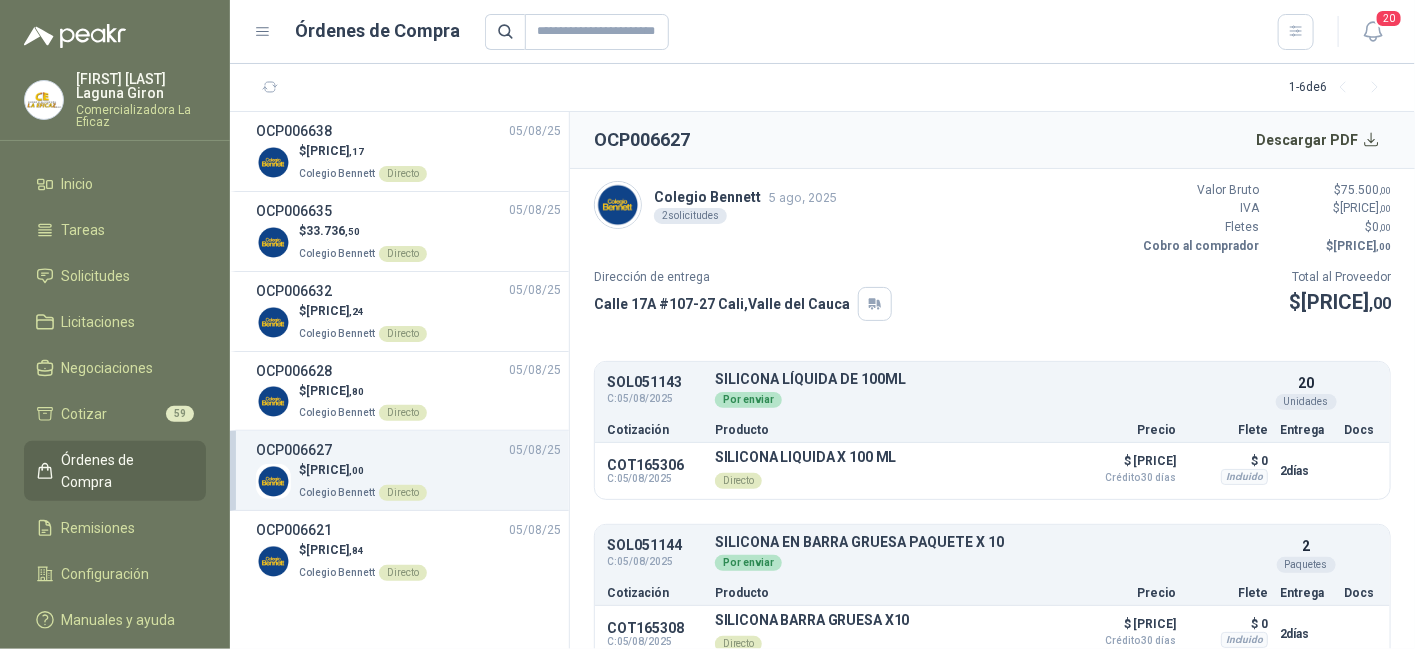 scroll, scrollTop: 24, scrollLeft: 0, axis: vertical 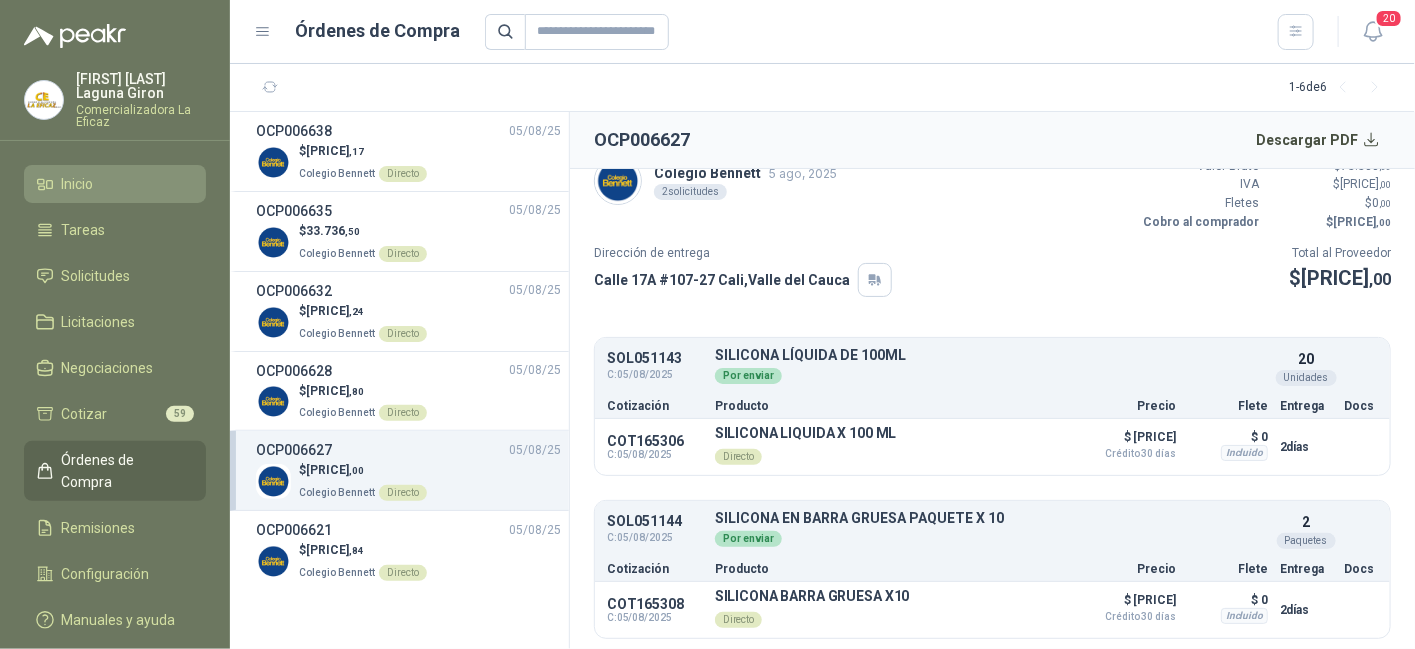 click on "Inicio" at bounding box center (78, 184) 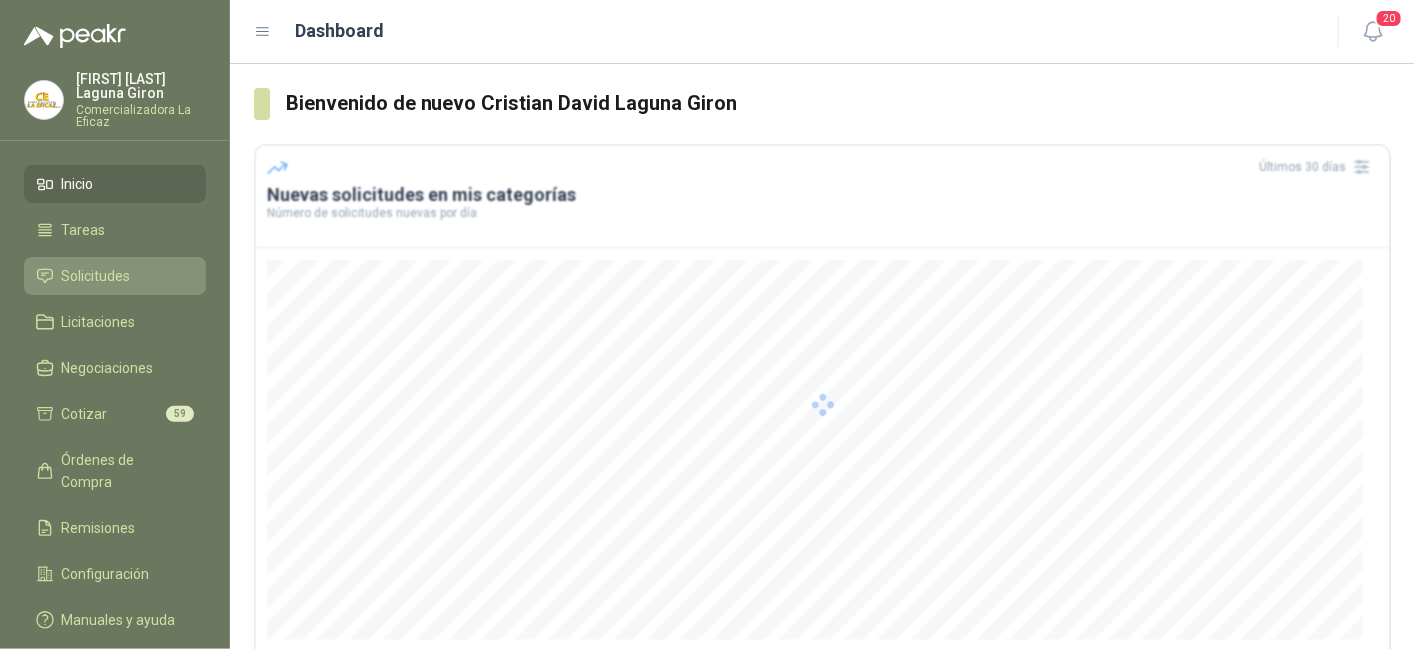 click on "Solicitudes" at bounding box center (96, 276) 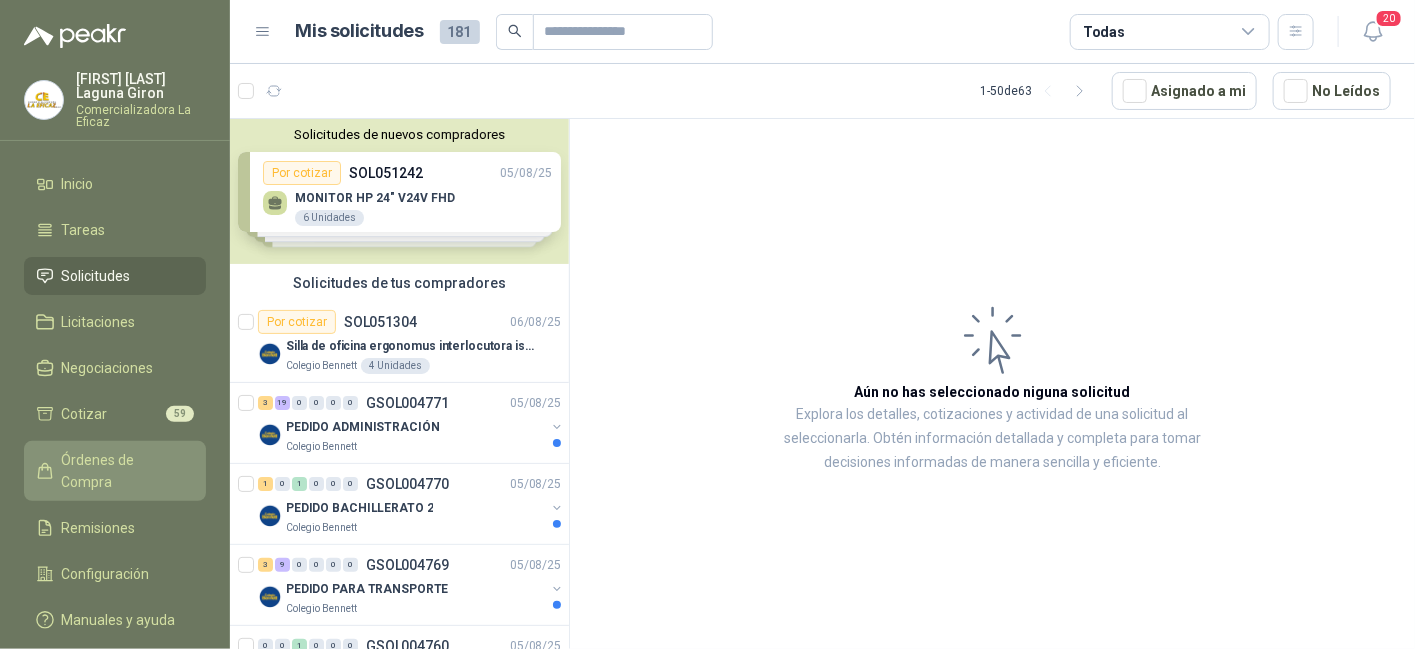 click on "Órdenes de Compra" at bounding box center (124, 471) 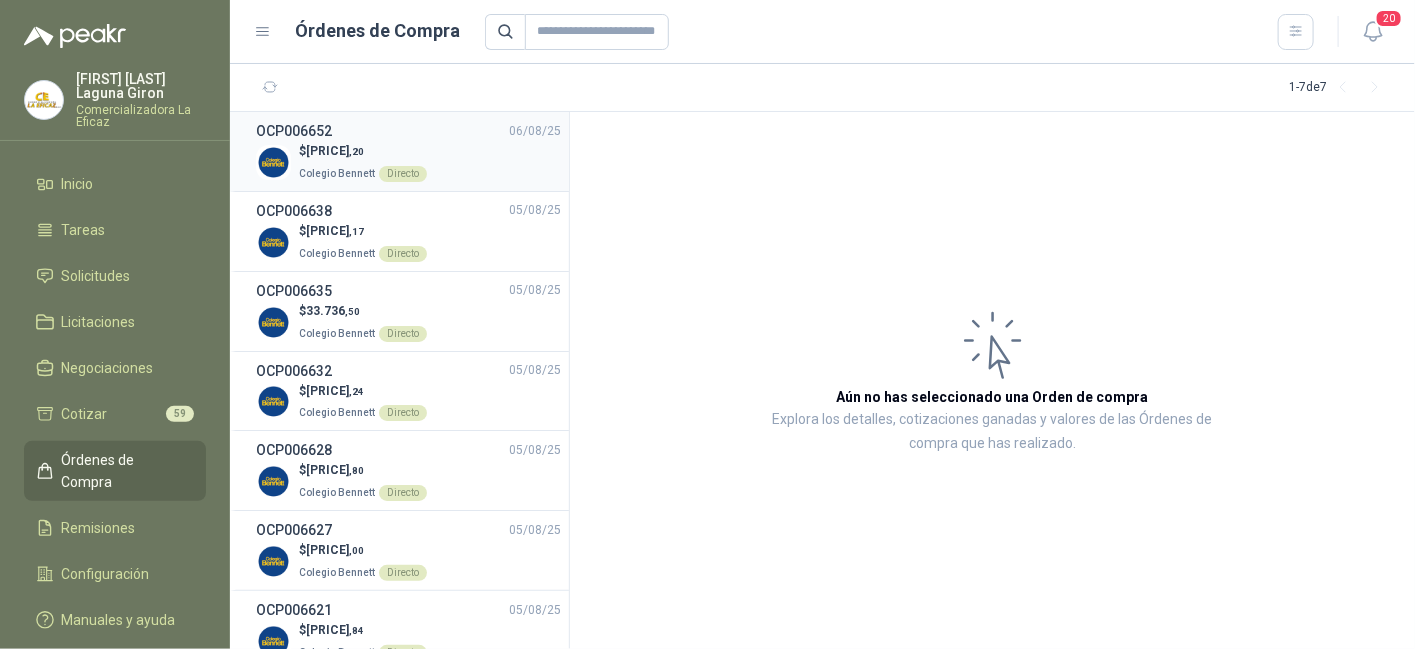 click on "Colegio Bennett" at bounding box center [337, 173] 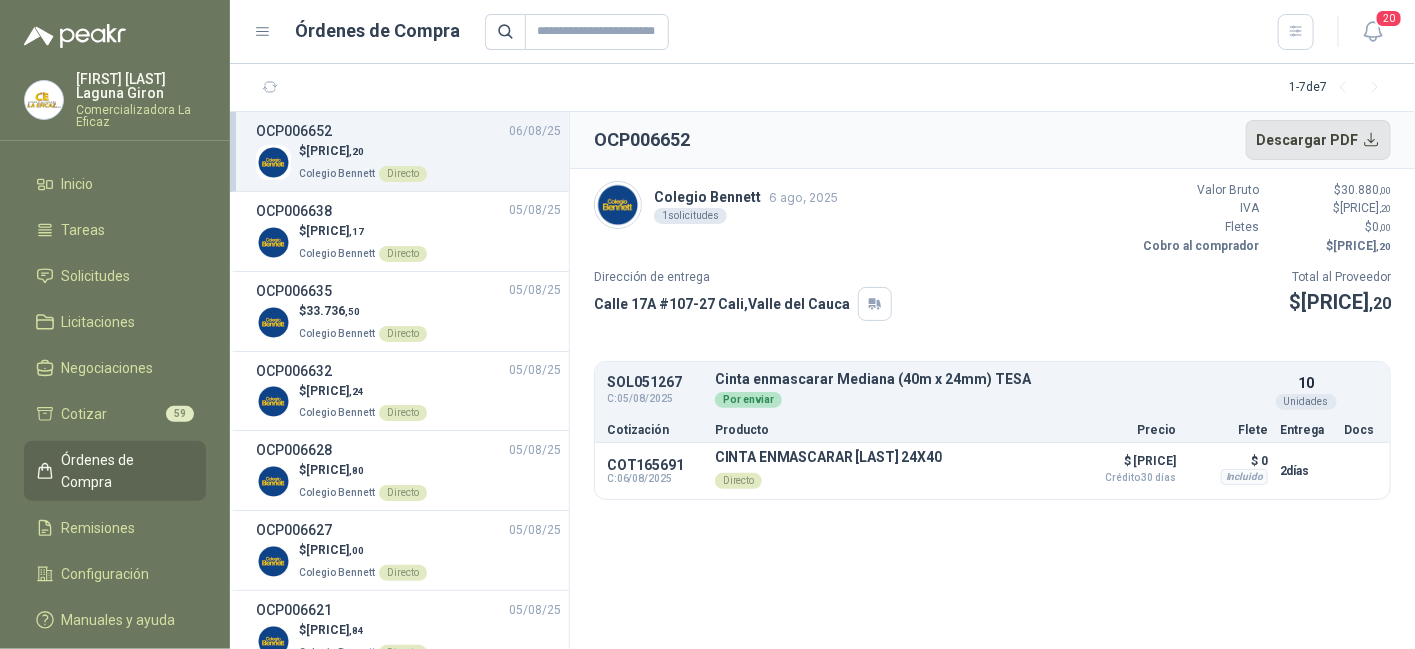 click on "Descargar PDF" at bounding box center (1319, 140) 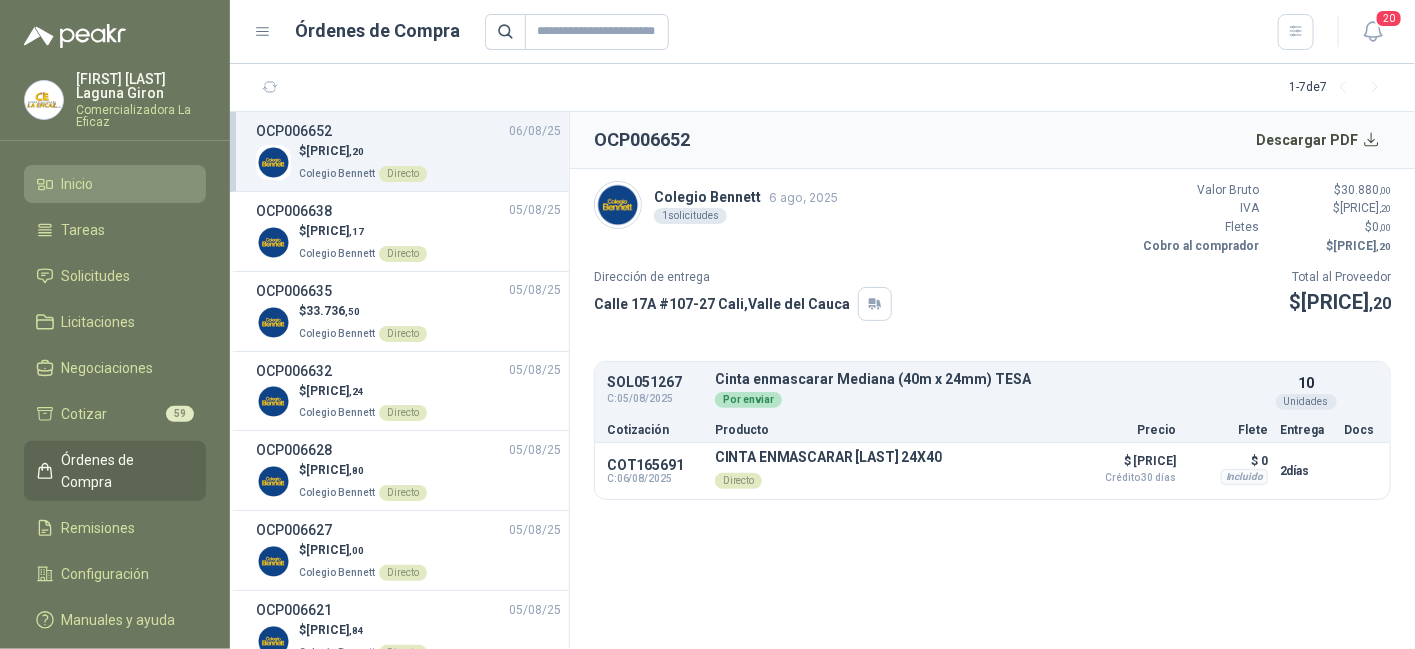 click on "Inicio" at bounding box center (115, 184) 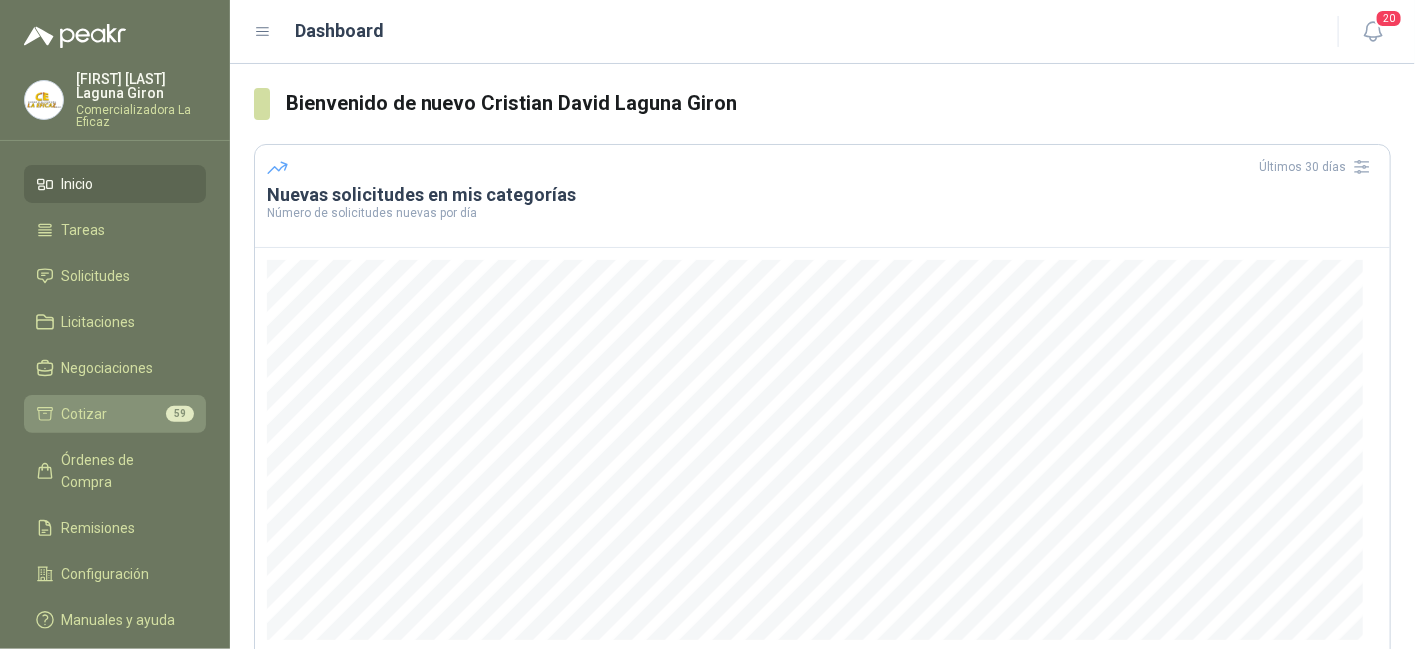 click on "Cotizar 59" at bounding box center [115, 414] 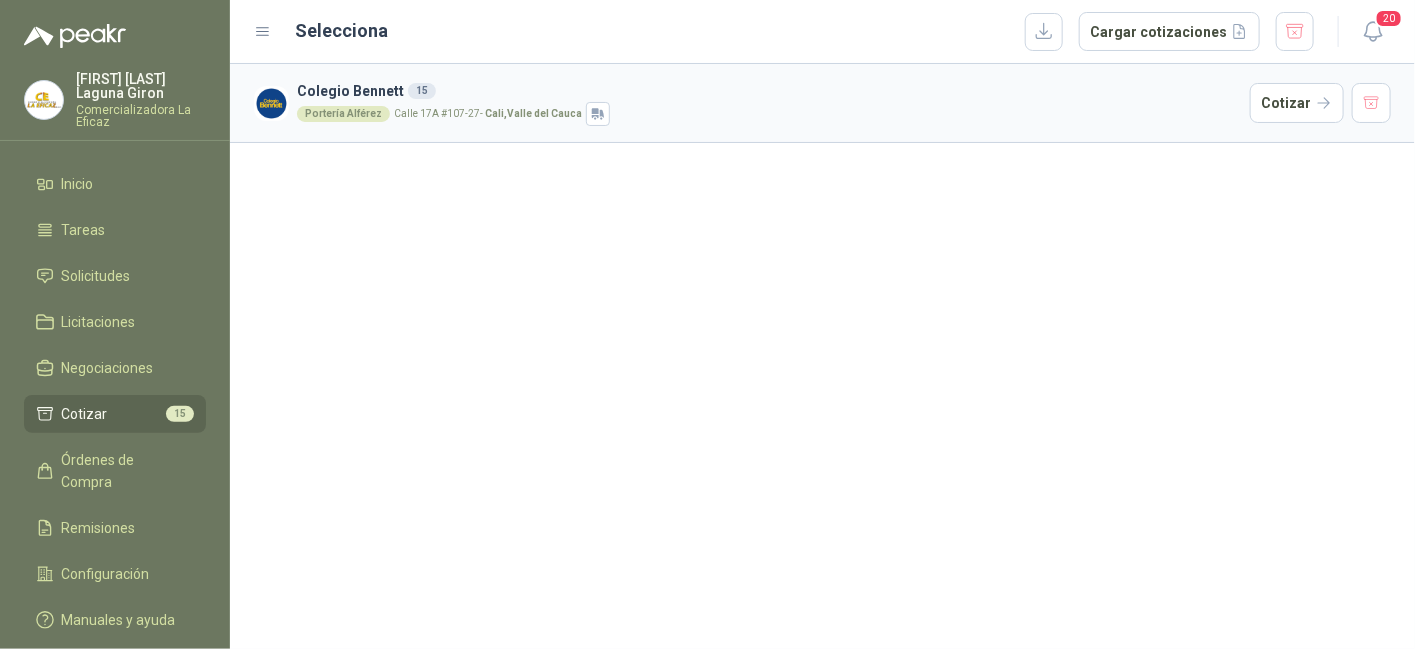 click on "Cotizar" at bounding box center (85, 414) 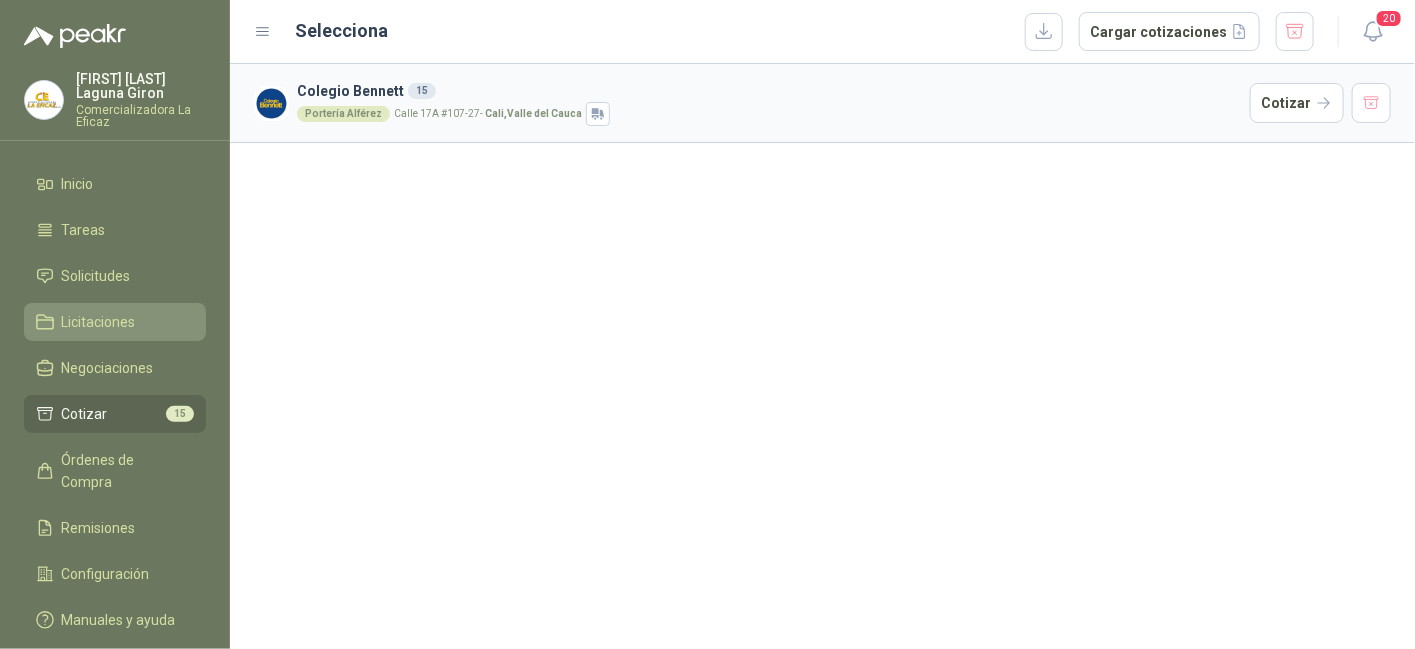 click on "Licitaciones" at bounding box center (99, 322) 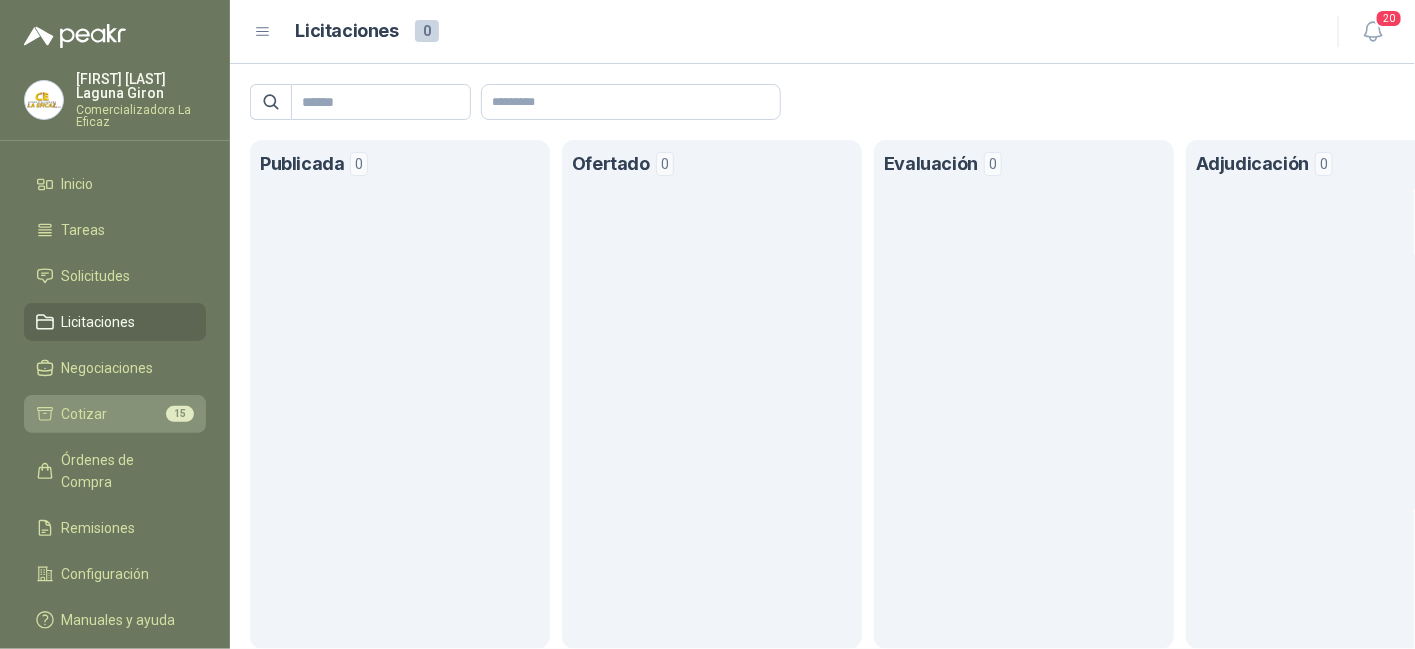 click on "Cotizar" at bounding box center (85, 414) 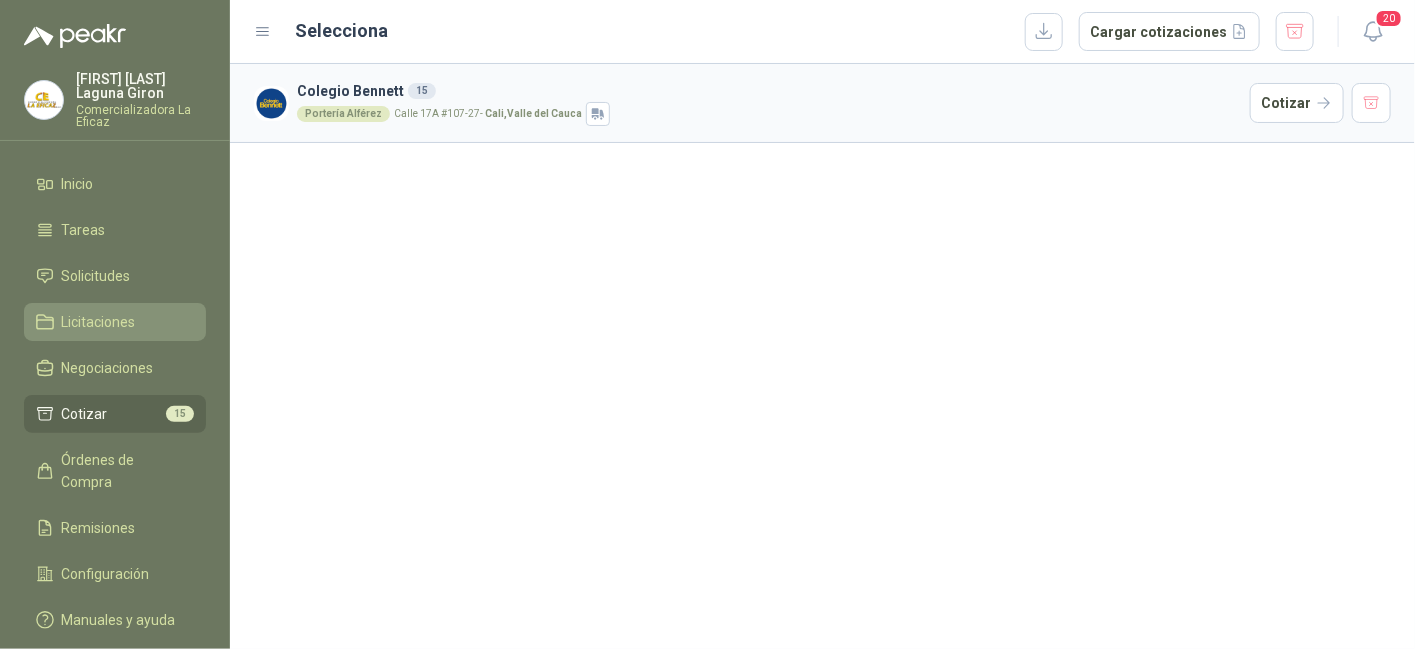 click on "Licitaciones" at bounding box center [99, 322] 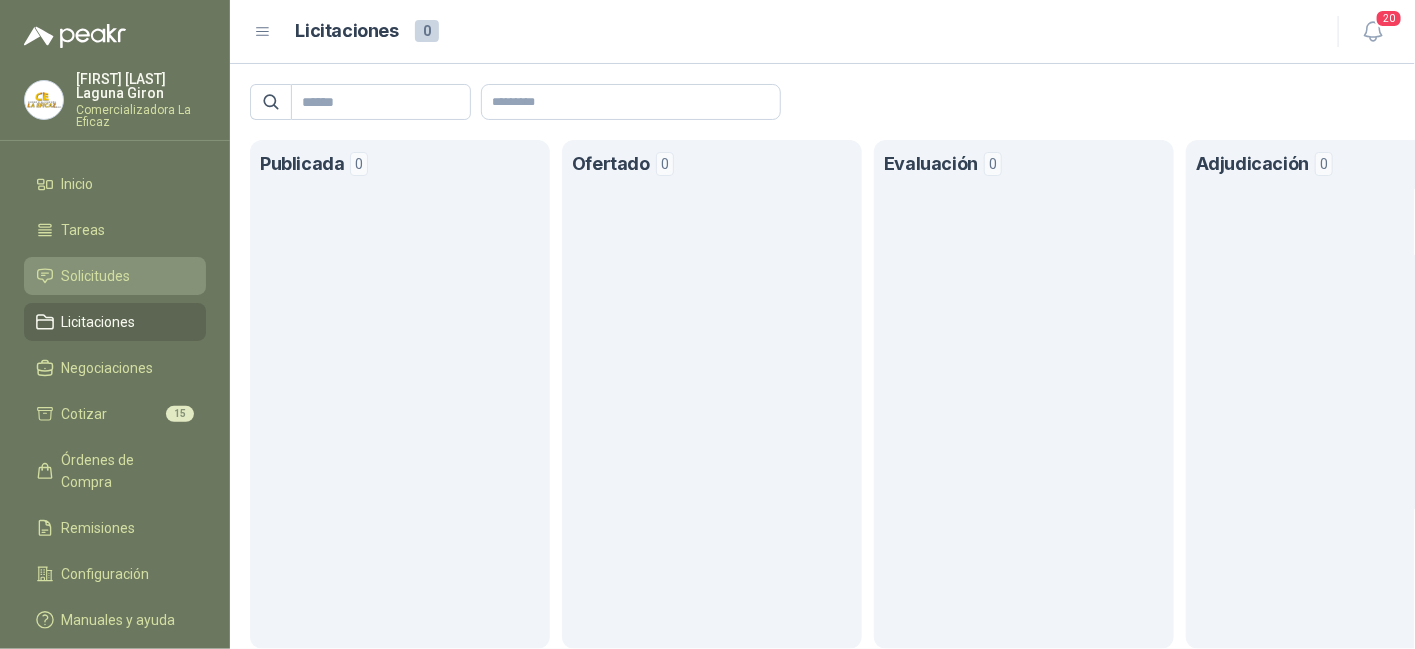 click on "Solicitudes" at bounding box center (96, 276) 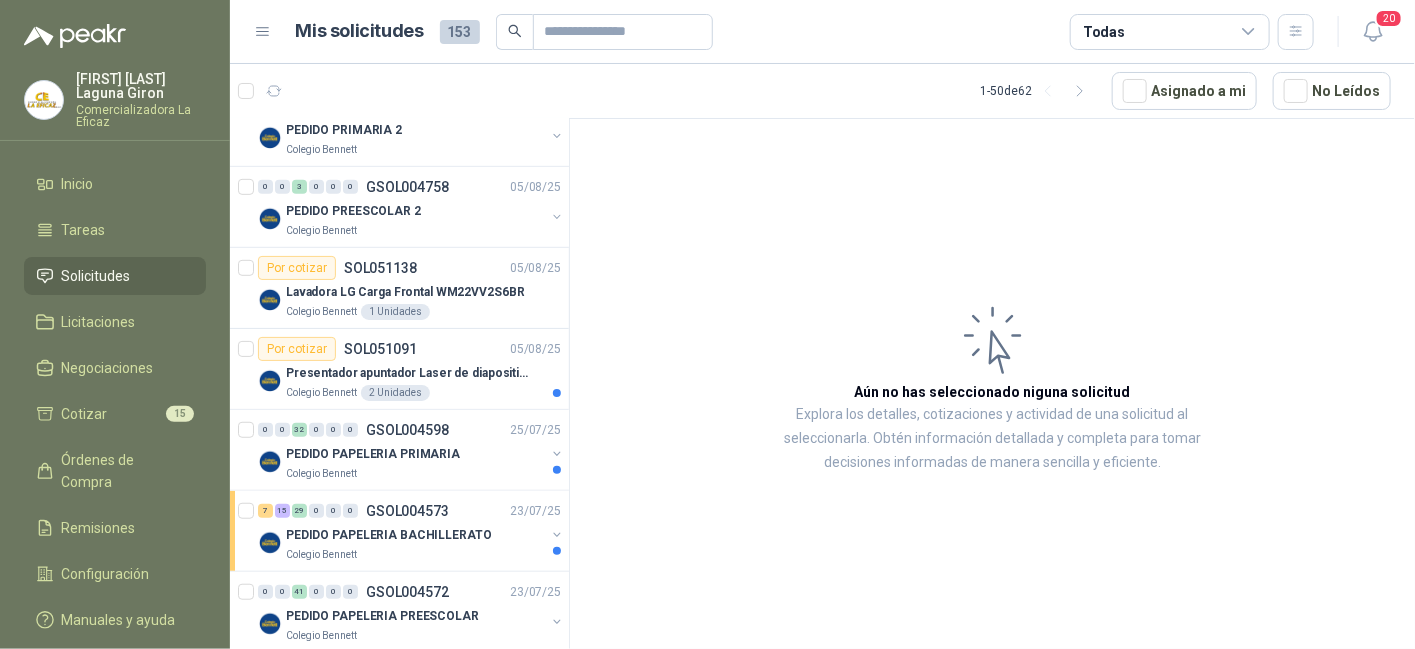 scroll, scrollTop: 500, scrollLeft: 0, axis: vertical 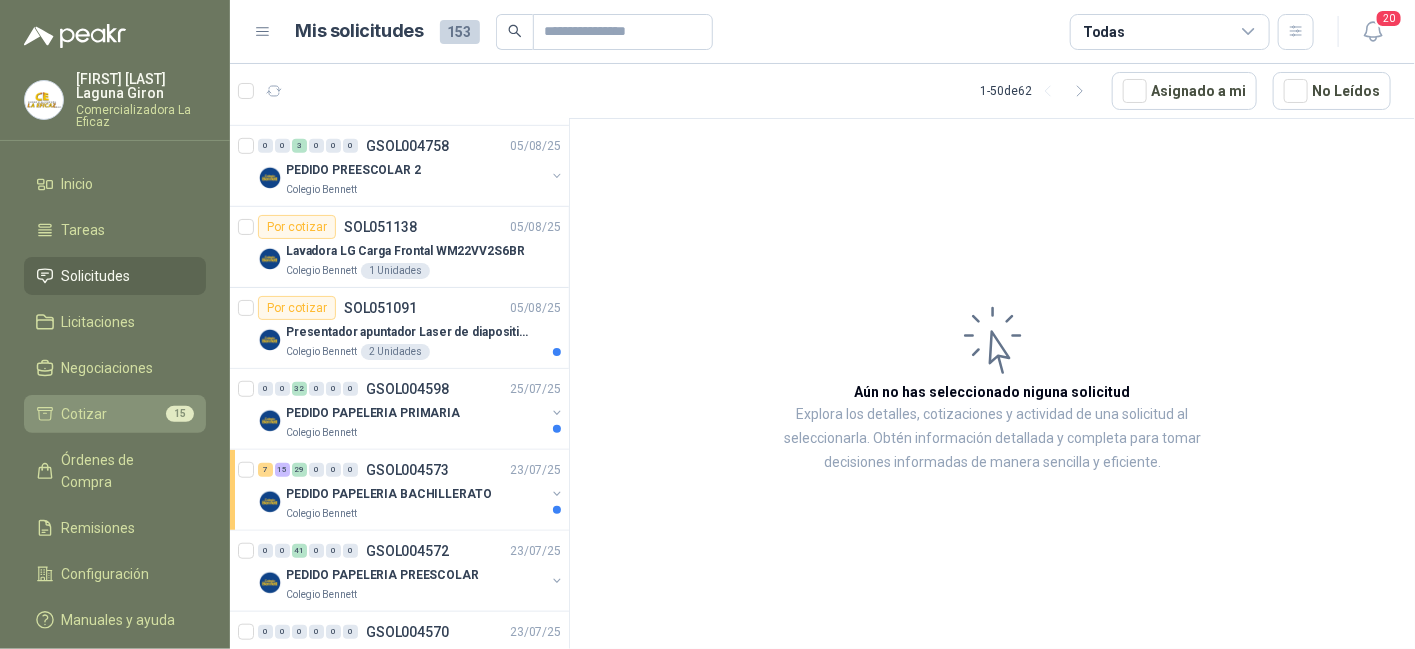 click on "Cotizar 15" at bounding box center [115, 414] 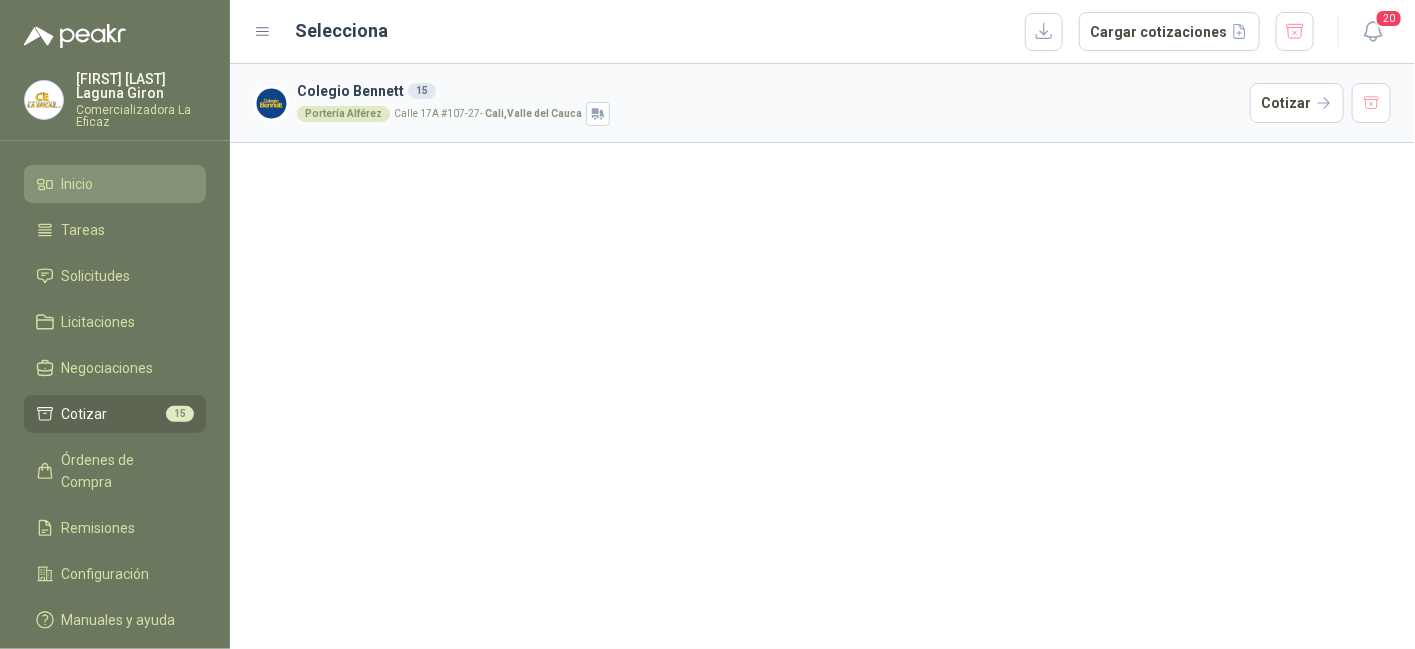 click on "Inicio" at bounding box center [78, 184] 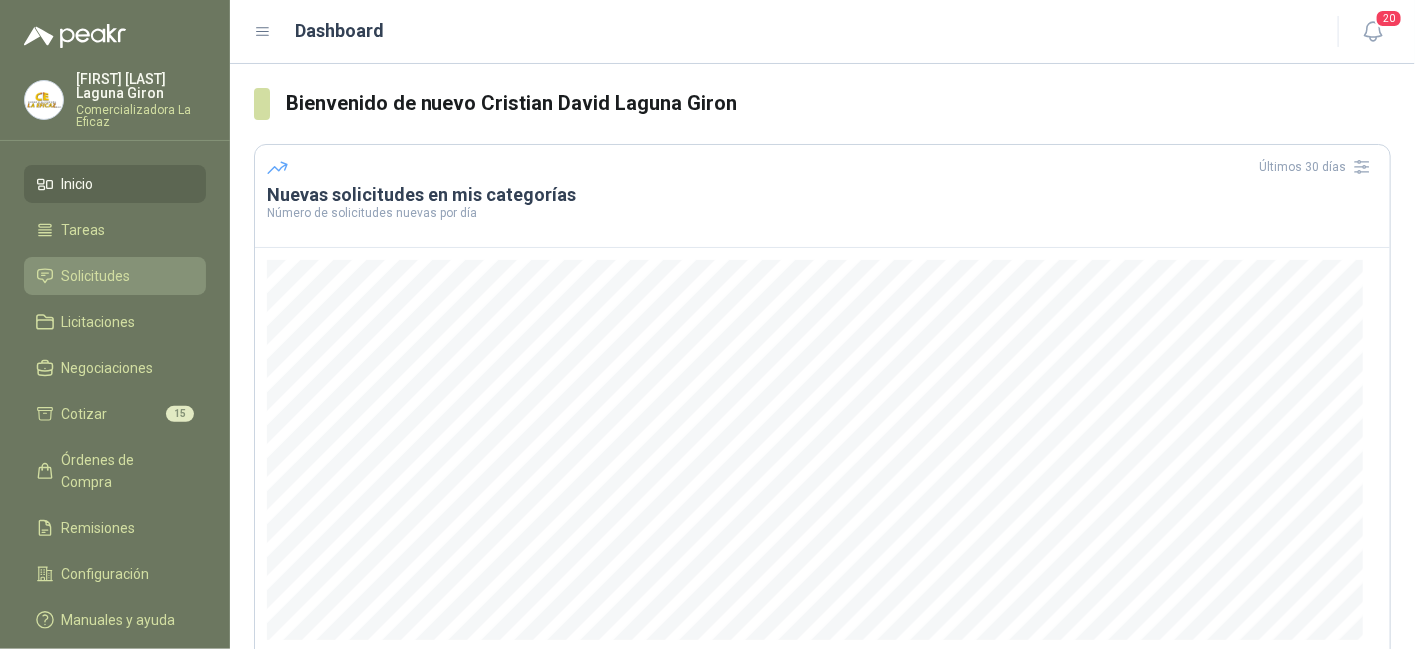 click on "Solicitudes" at bounding box center (96, 276) 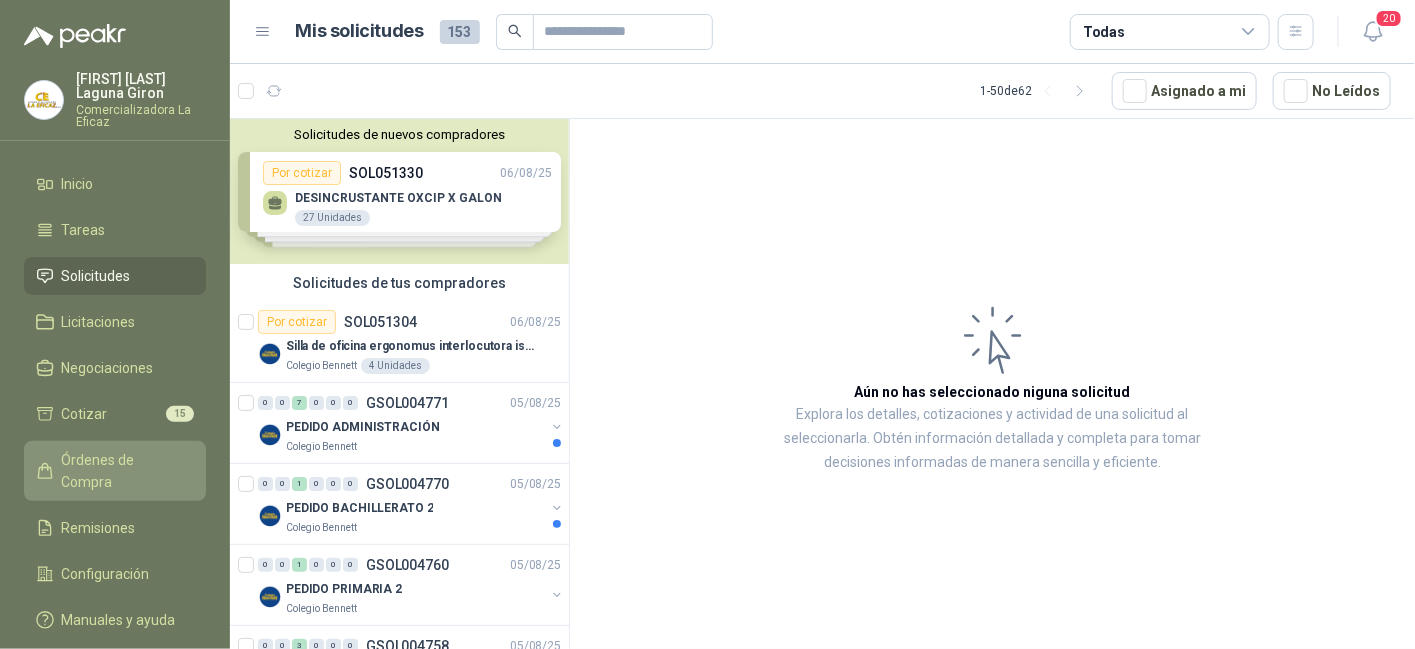 click on "Órdenes de Compra" at bounding box center [124, 471] 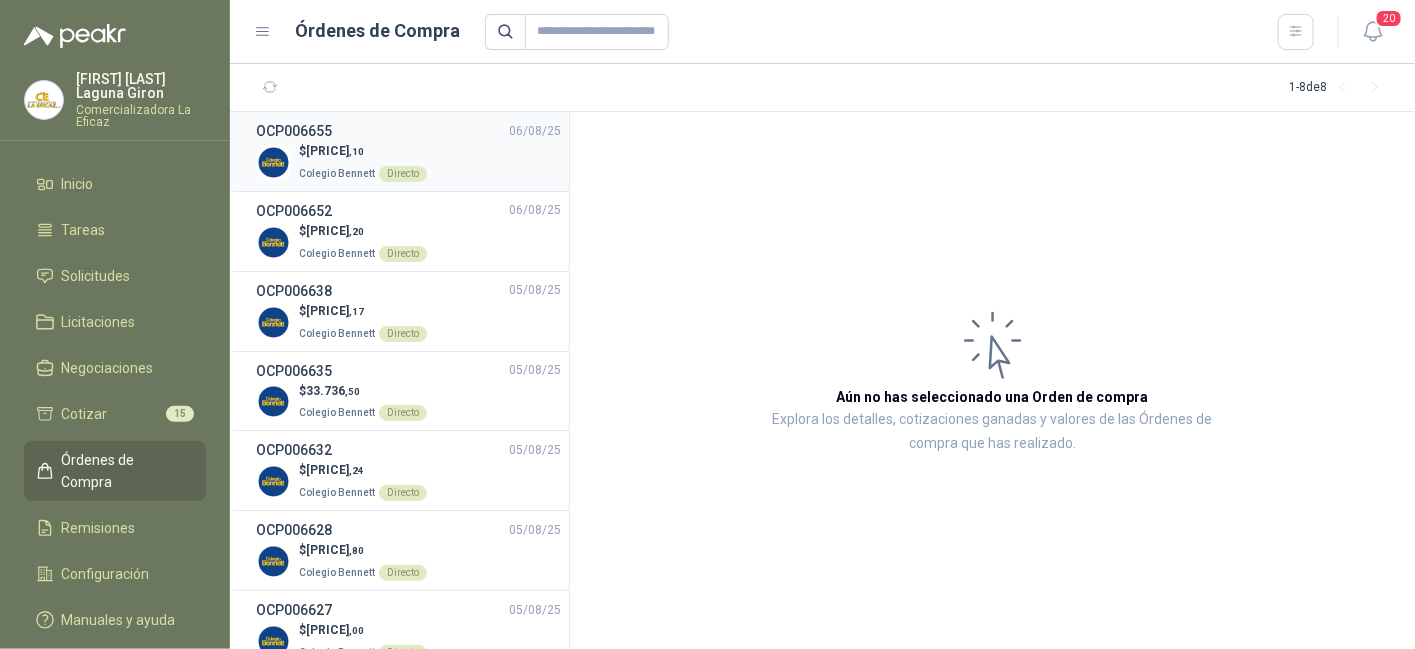 click on "[PRICE] ,10" at bounding box center (335, 151) 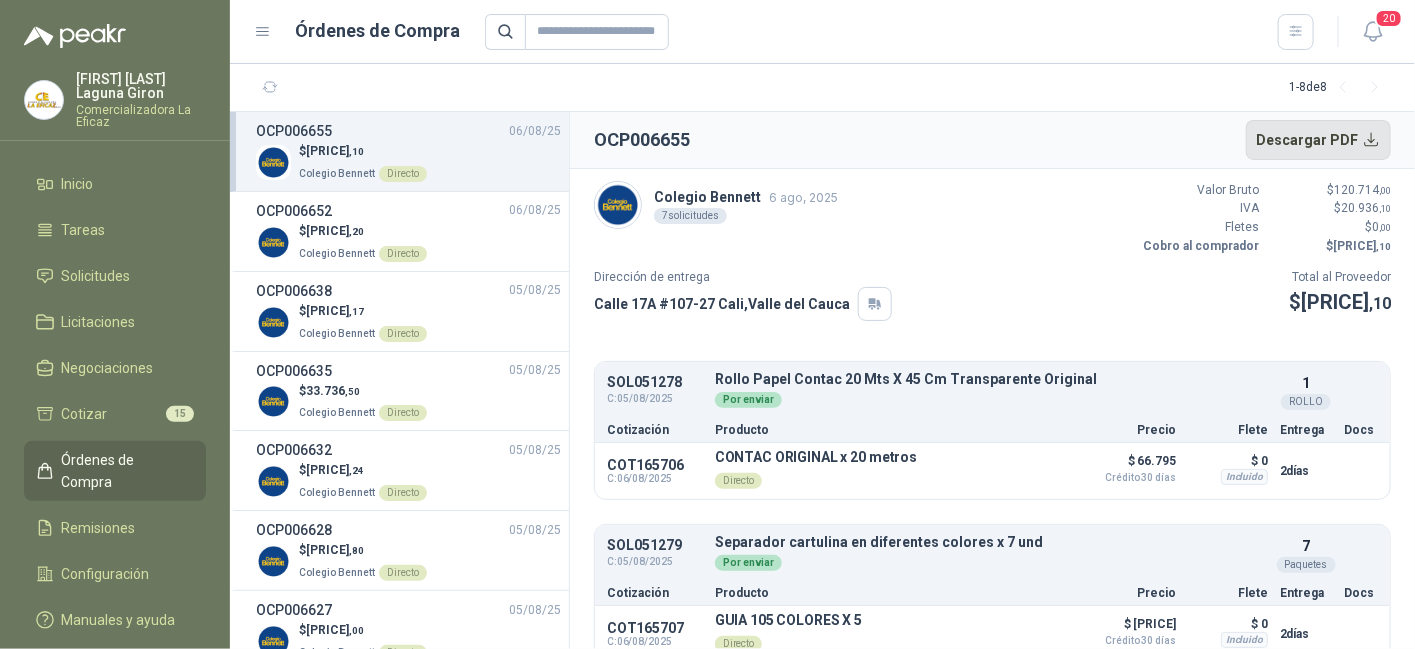 click on "Descargar PDF" at bounding box center [1319, 140] 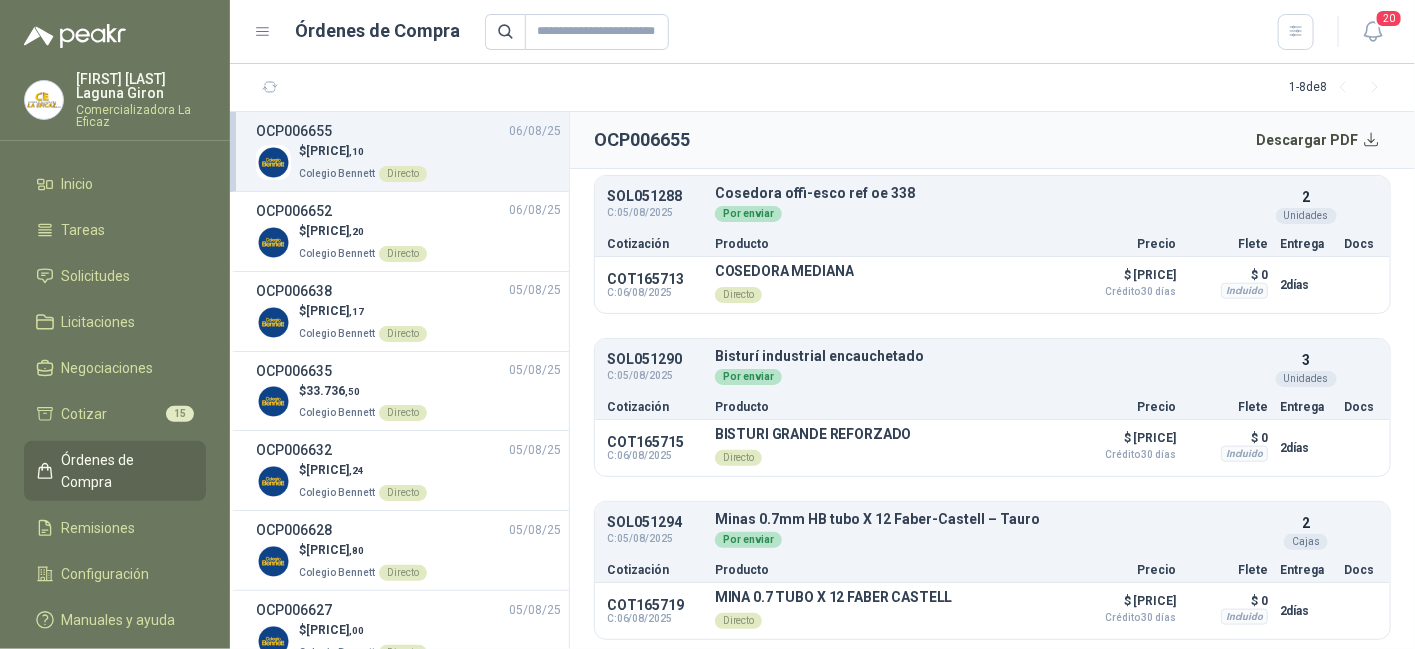 scroll, scrollTop: 839, scrollLeft: 0, axis: vertical 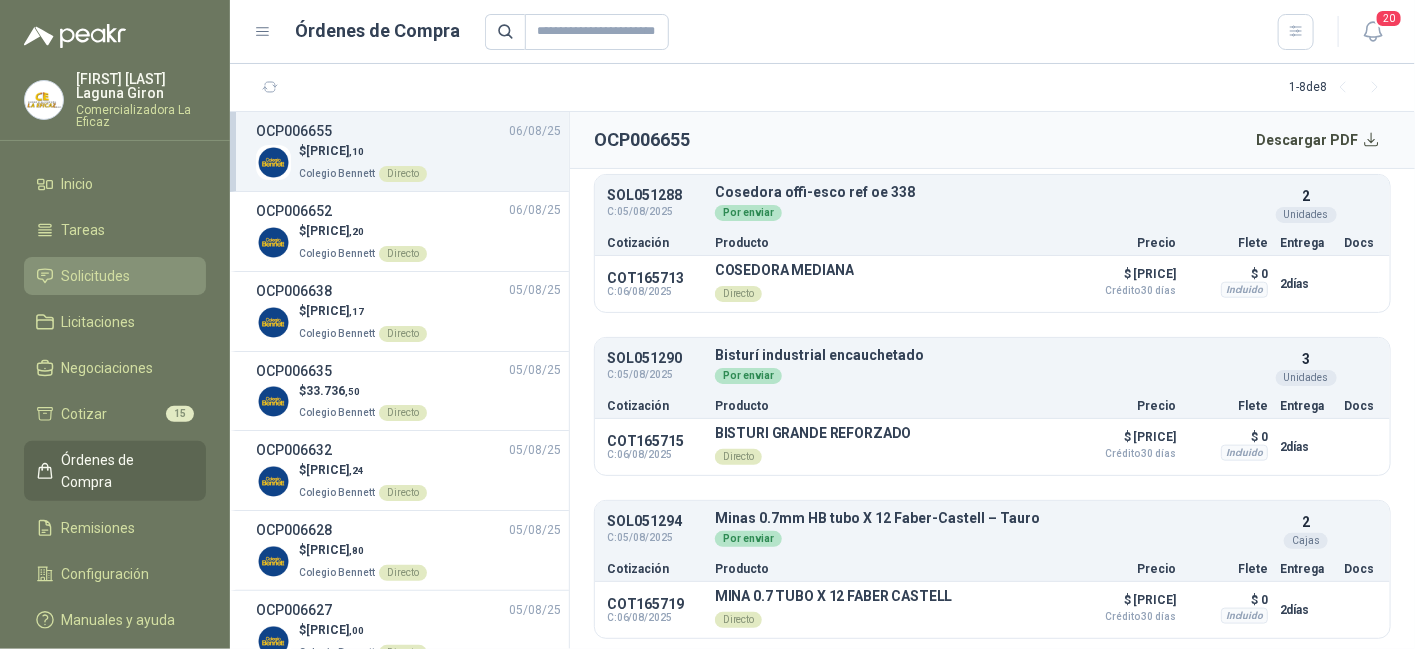 click on "Solicitudes" at bounding box center [96, 276] 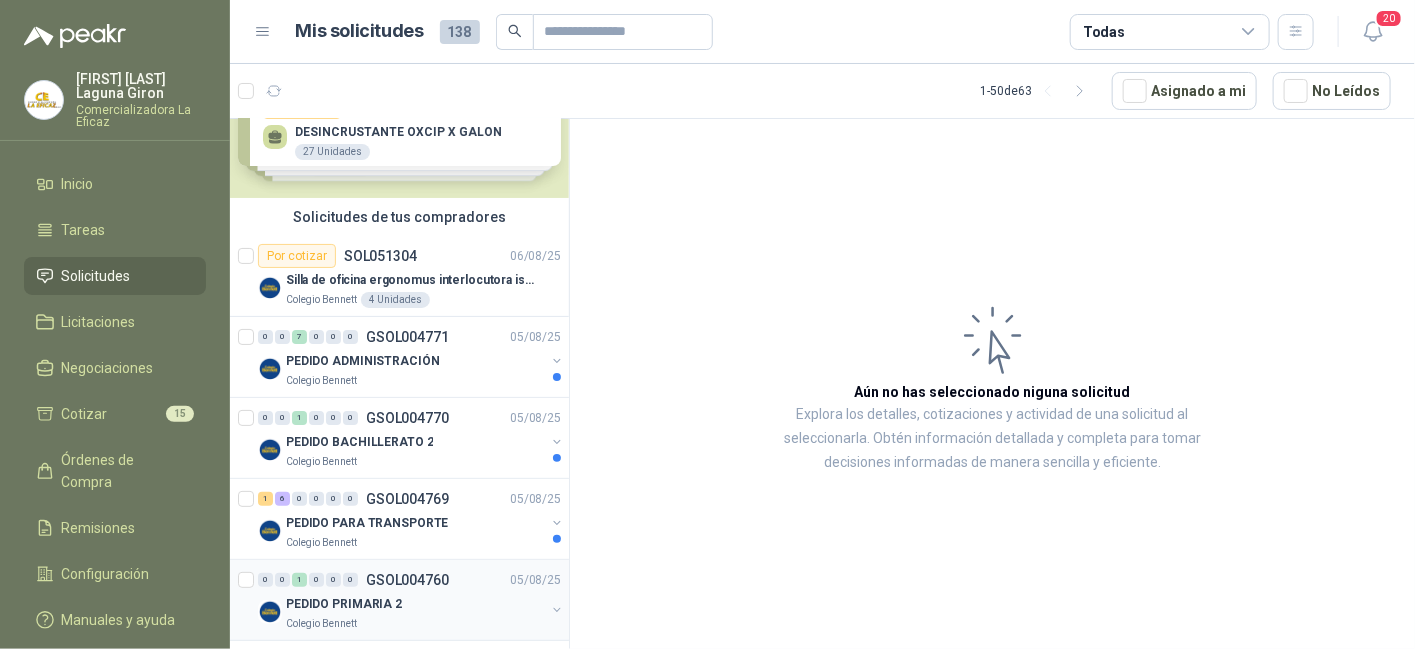 scroll, scrollTop: 100, scrollLeft: 0, axis: vertical 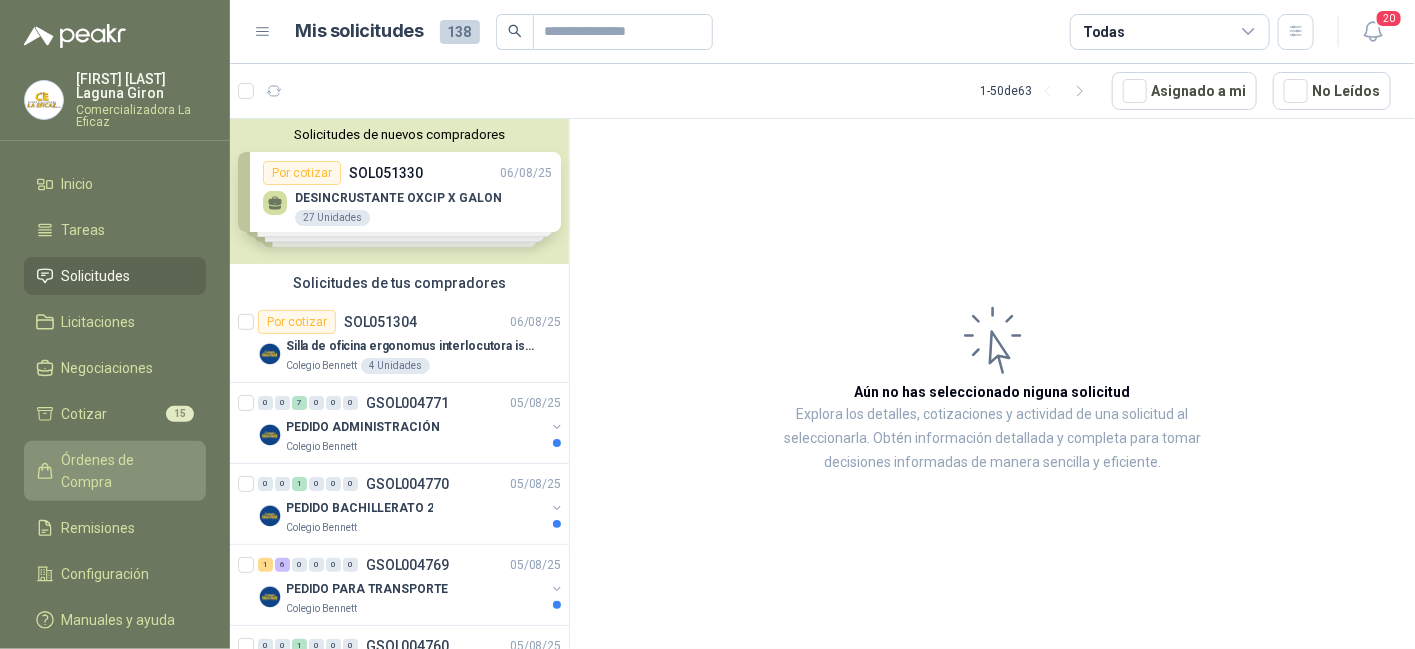 click on "Órdenes de Compra" at bounding box center (124, 471) 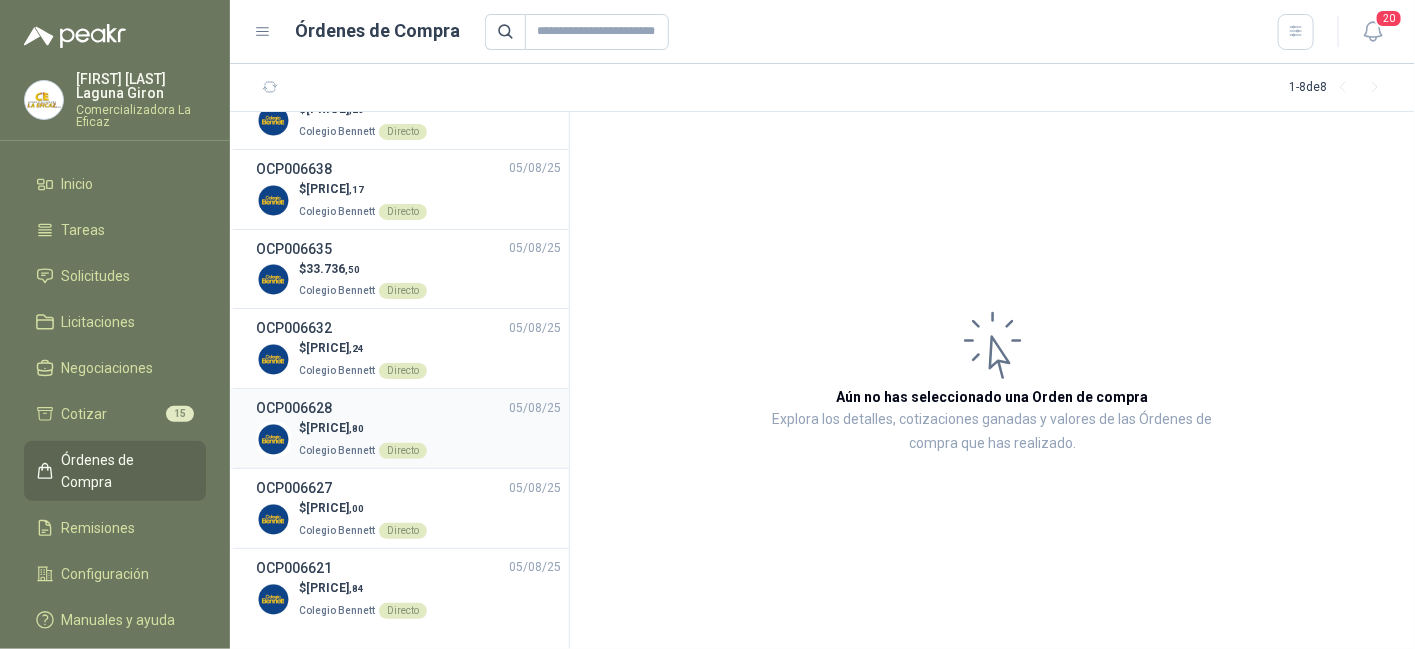 scroll, scrollTop: 126, scrollLeft: 0, axis: vertical 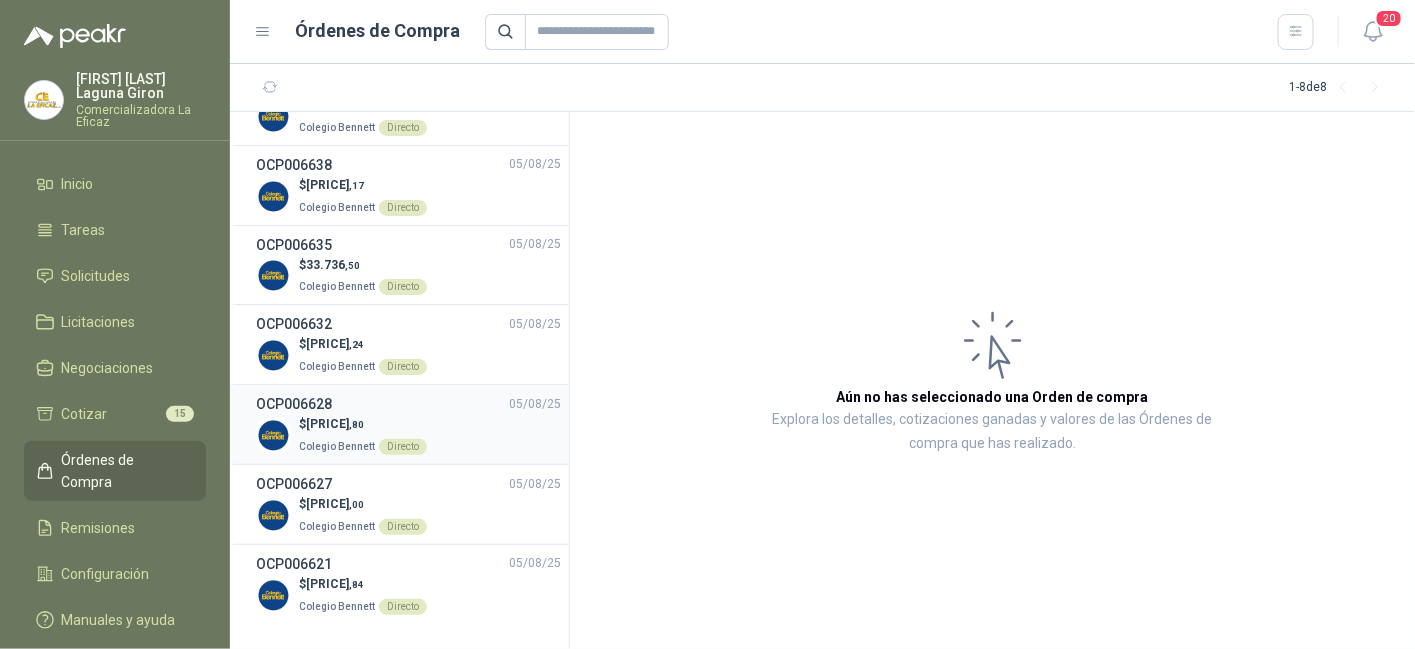 click on "[ORGANIZATION] Directo" at bounding box center (363, 445) 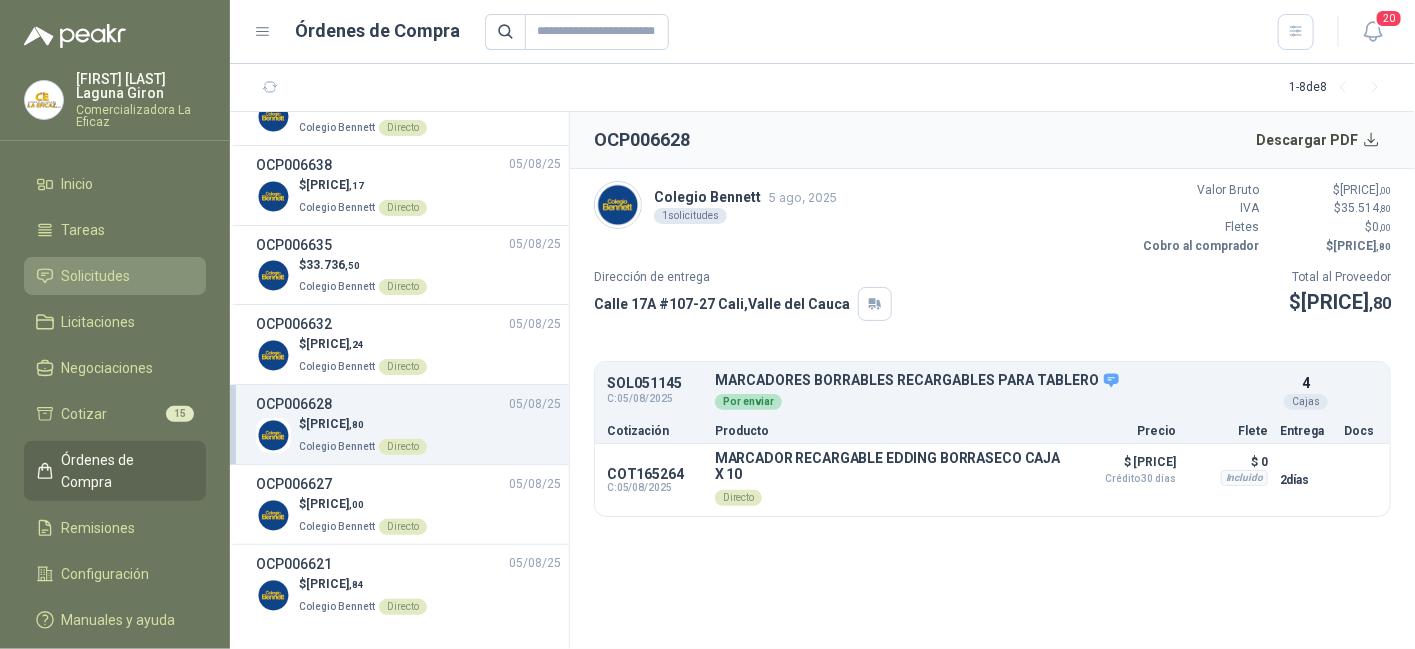 click on "Solicitudes" at bounding box center (96, 276) 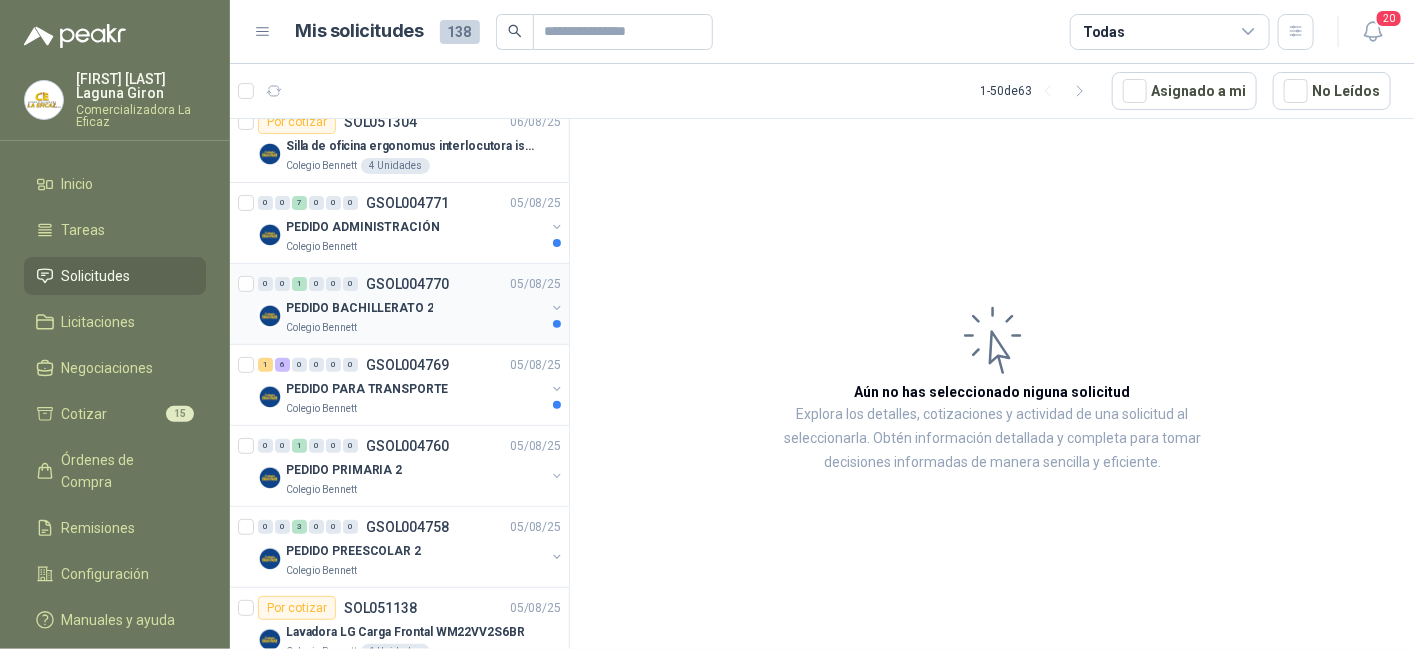 scroll, scrollTop: 300, scrollLeft: 0, axis: vertical 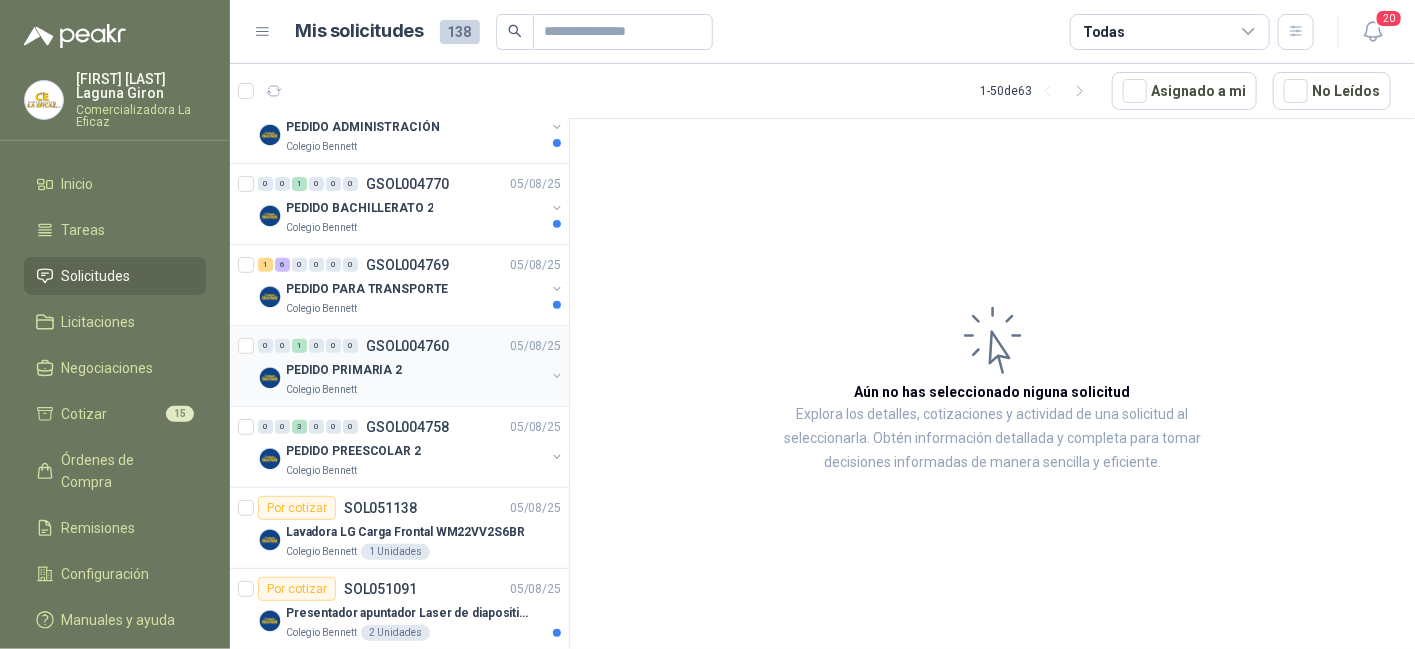 click on "PEDIDO PRIMARIA 2" at bounding box center (415, 370) 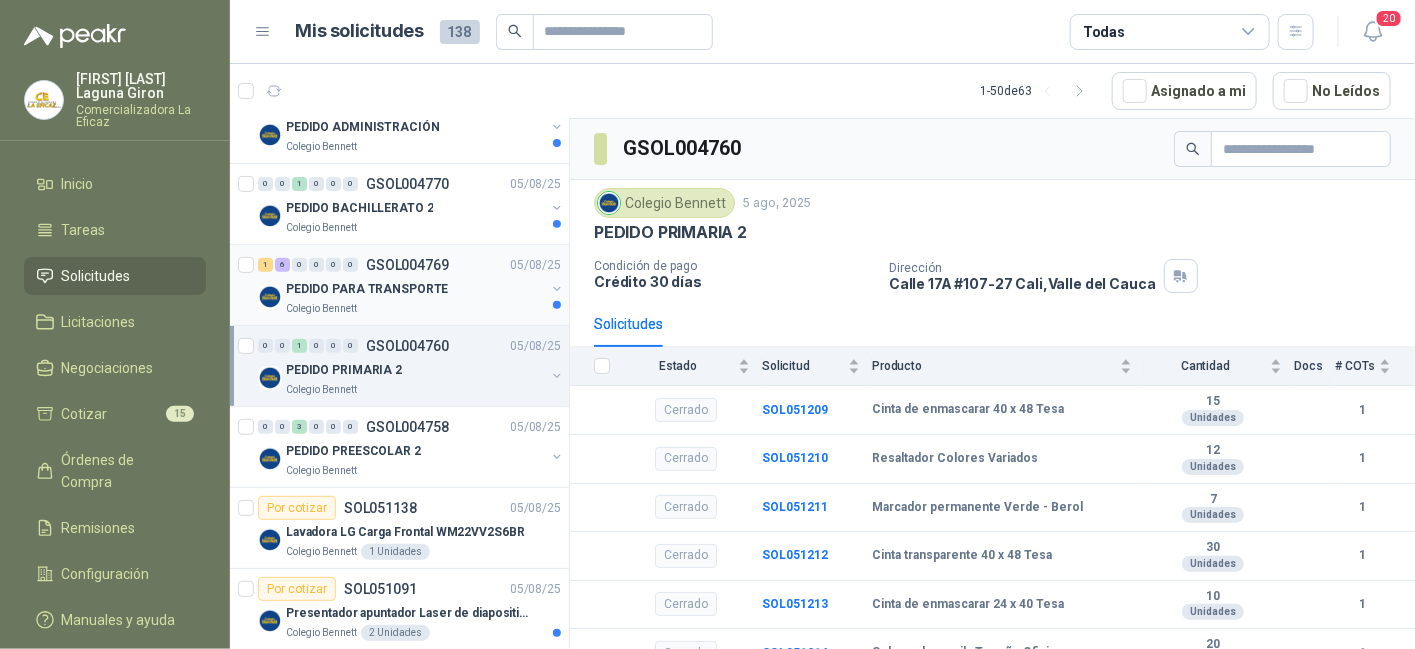 click on "PEDIDO PARA TRANSPORTE" at bounding box center (367, 289) 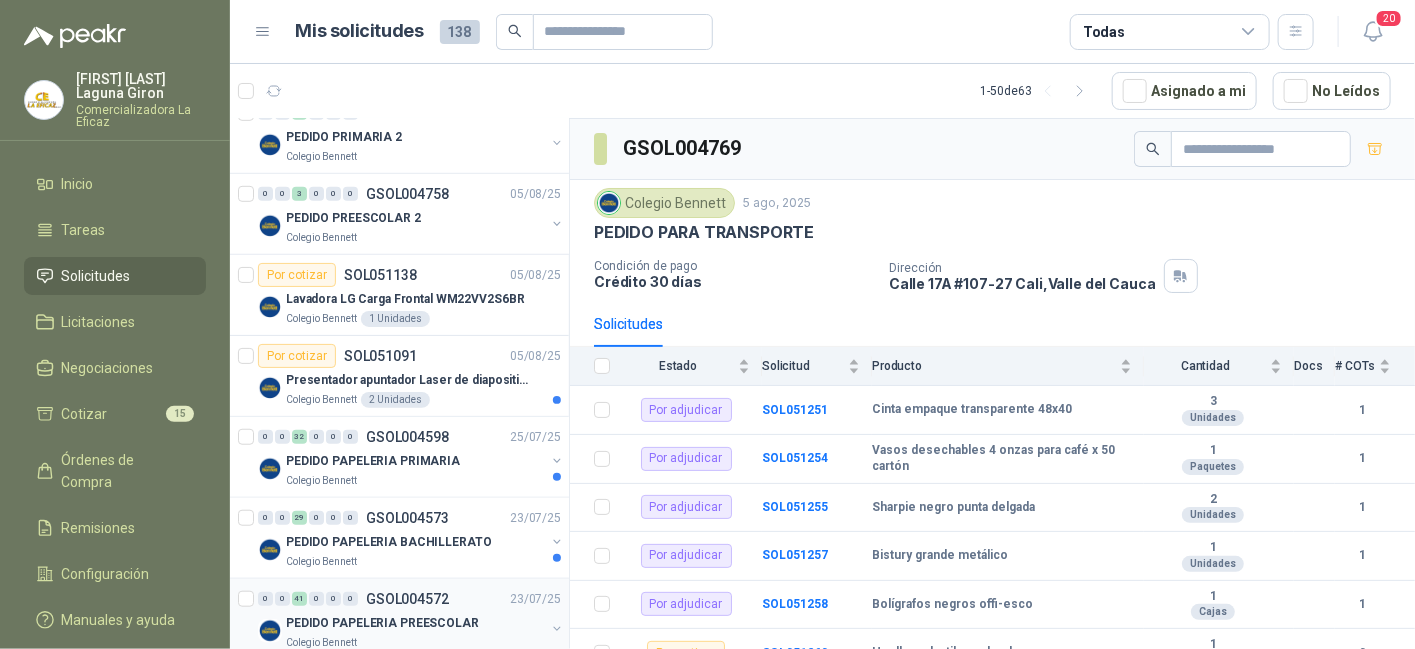 scroll, scrollTop: 400, scrollLeft: 0, axis: vertical 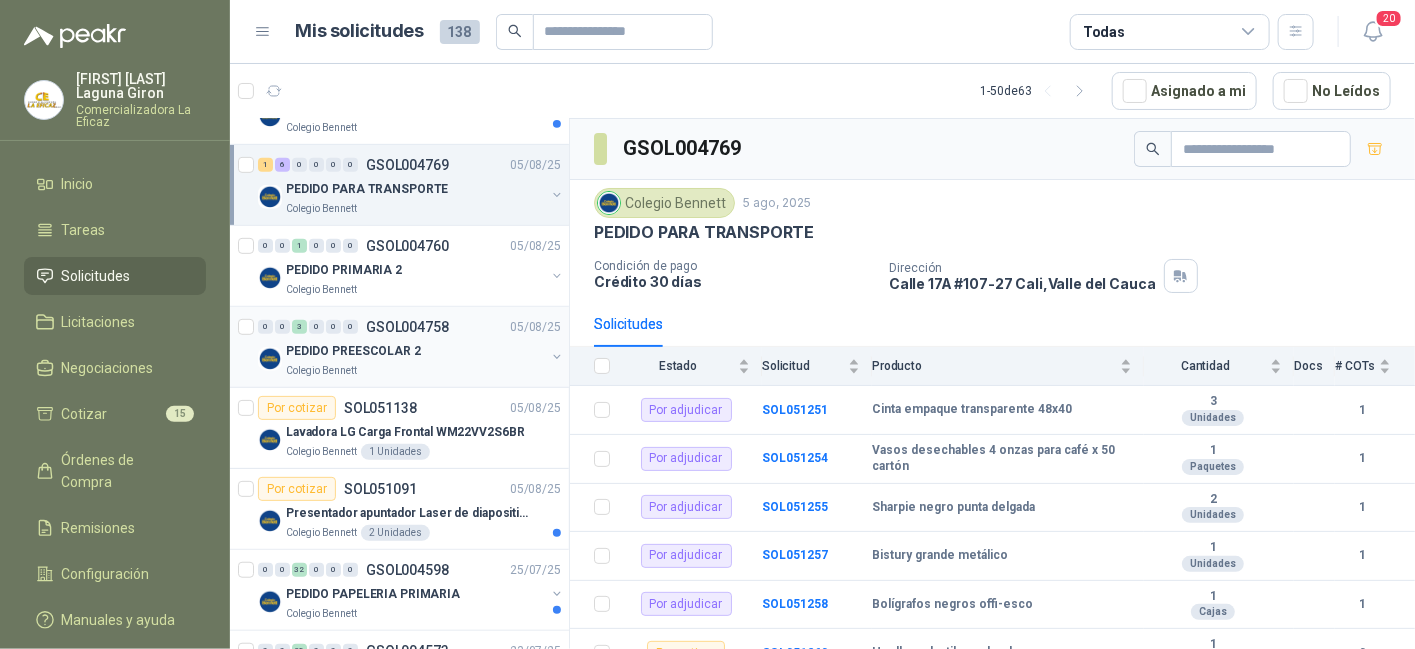 click on "PEDIDO PREESCOLAR 2" at bounding box center [353, 351] 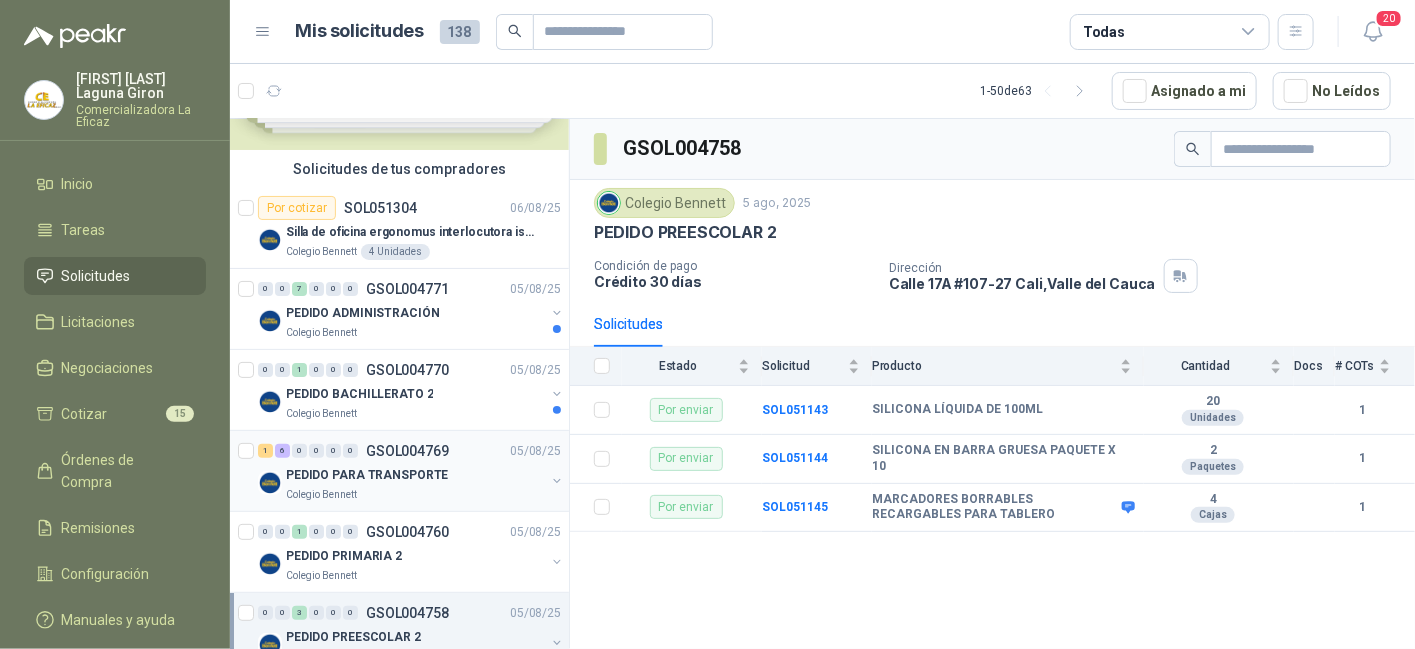 scroll, scrollTop: 0, scrollLeft: 0, axis: both 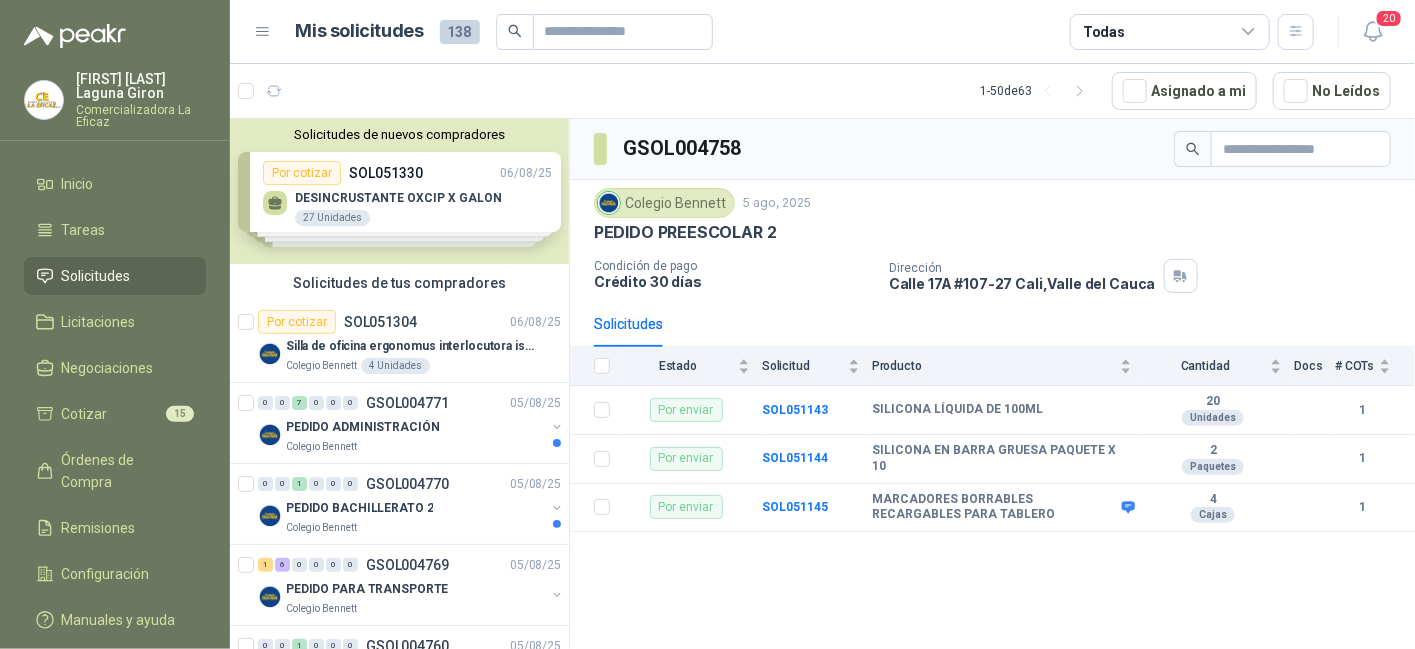 click on "Solicitudes de nuevos compradores Por cotizar SOL051330 [DATE]   DESINCRUSTANTE OXCIP X GALON 27   Unidades Por cotizar SOL051242 [DATE]   MONITOR HP 24" V24V FHD 6   Unidades Por cotizar SOL051248 [DATE]   MONITOR HP 27" V27I FHD 1   Unidades Por cotizar SOL051108 [DATE]   DISPENSADOR DE AGUA CON NEVERA 1   Unidades ¿Quieres recibir  cientos de solicitudes de compra  como estas todos los días? Agenda una reunión" at bounding box center [399, 191] 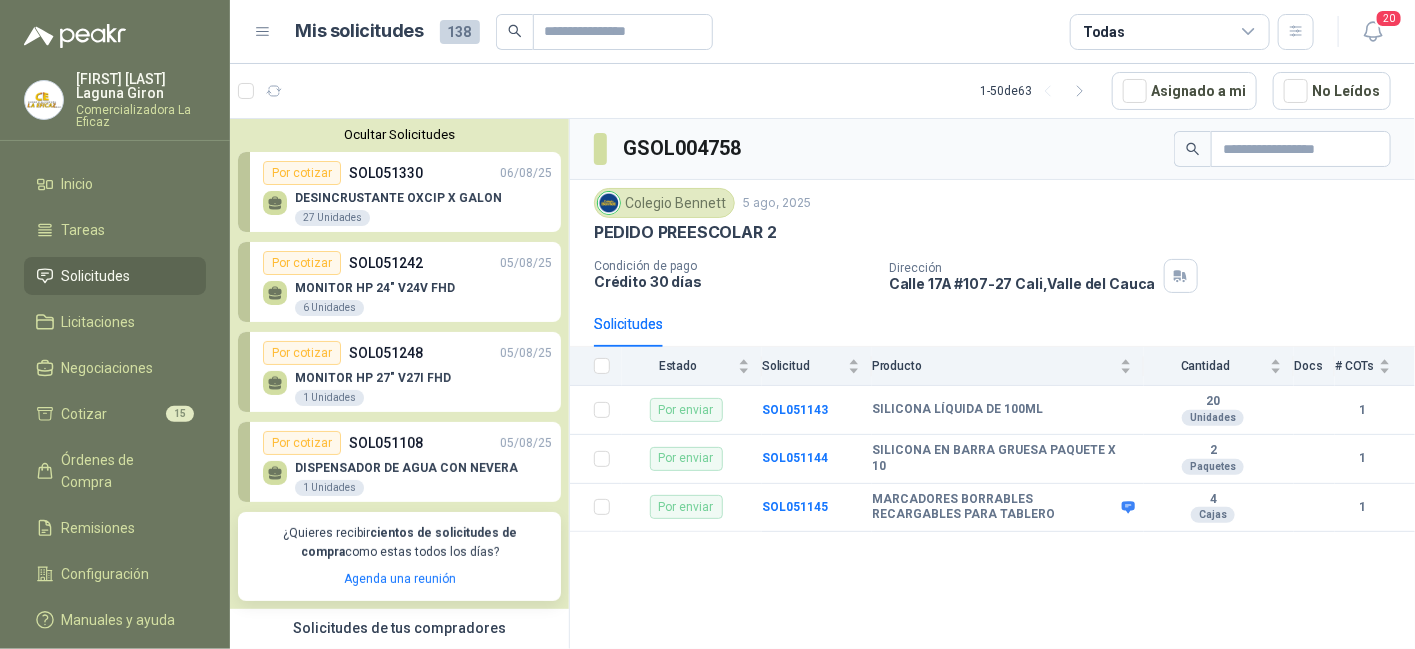 scroll, scrollTop: 100, scrollLeft: 0, axis: vertical 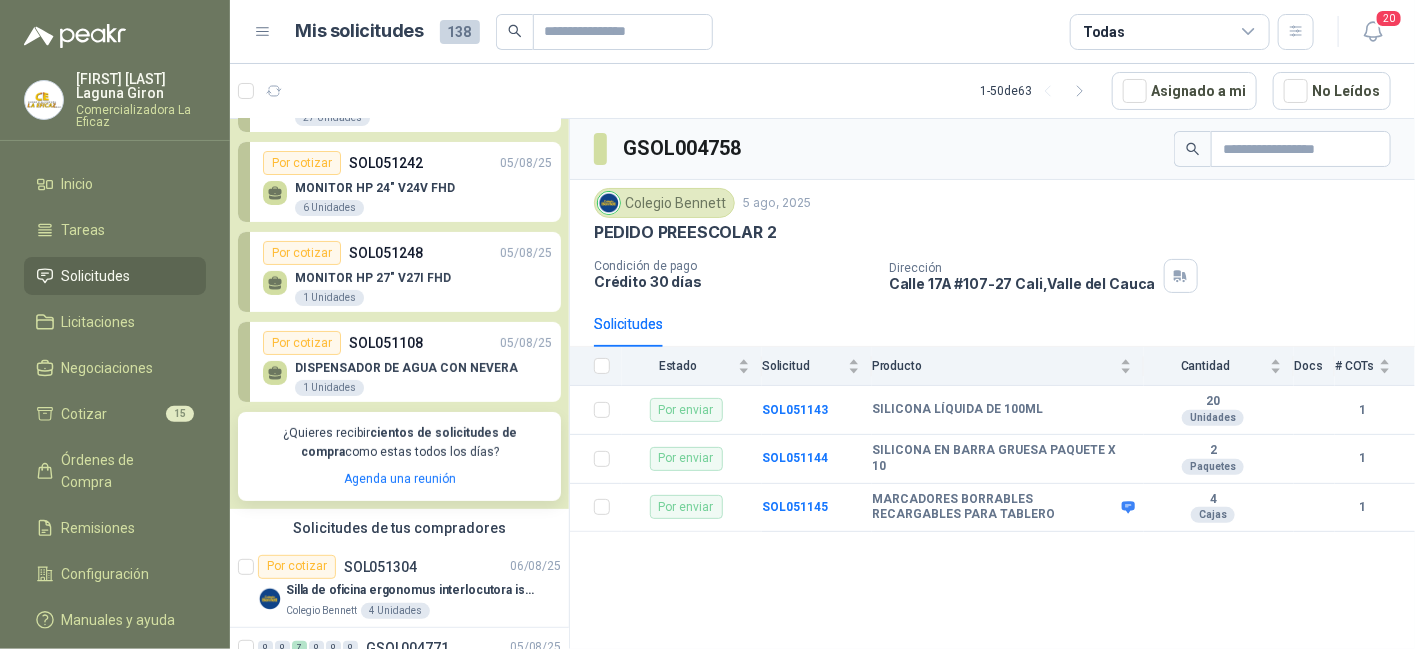 click on "Solicitudes" at bounding box center (96, 276) 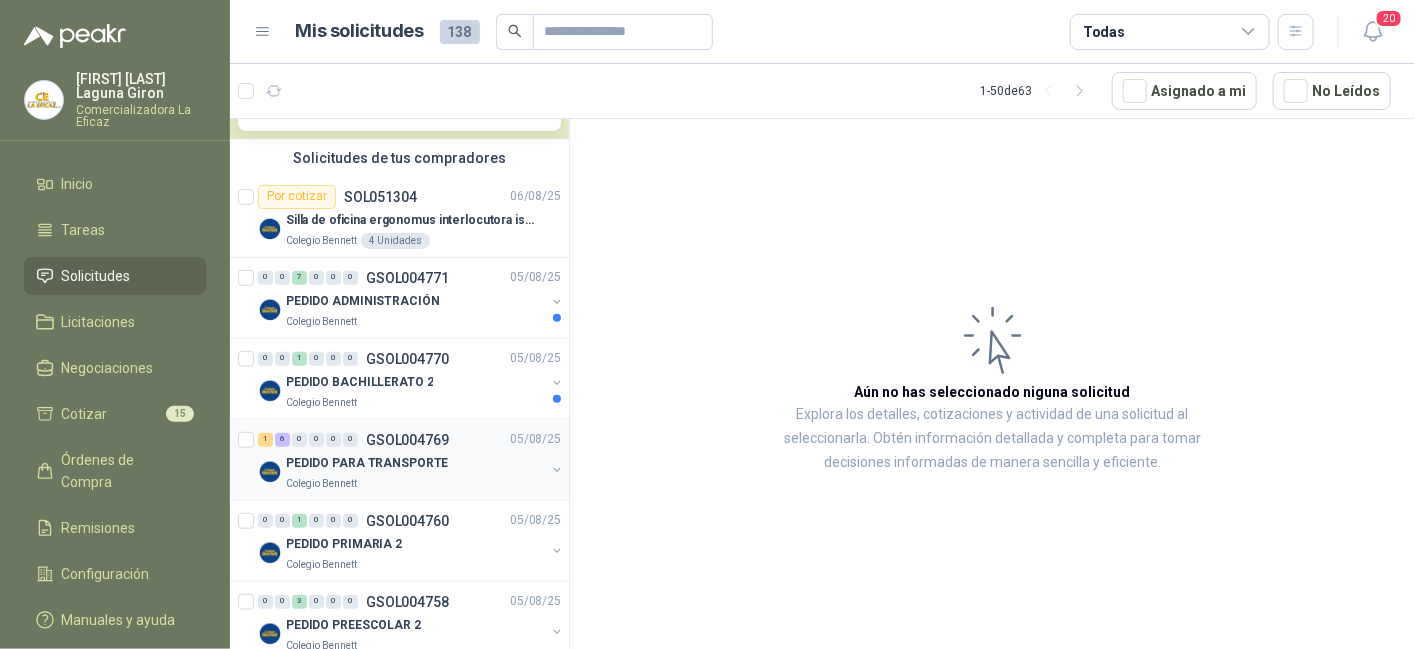 scroll, scrollTop: 500, scrollLeft: 0, axis: vertical 